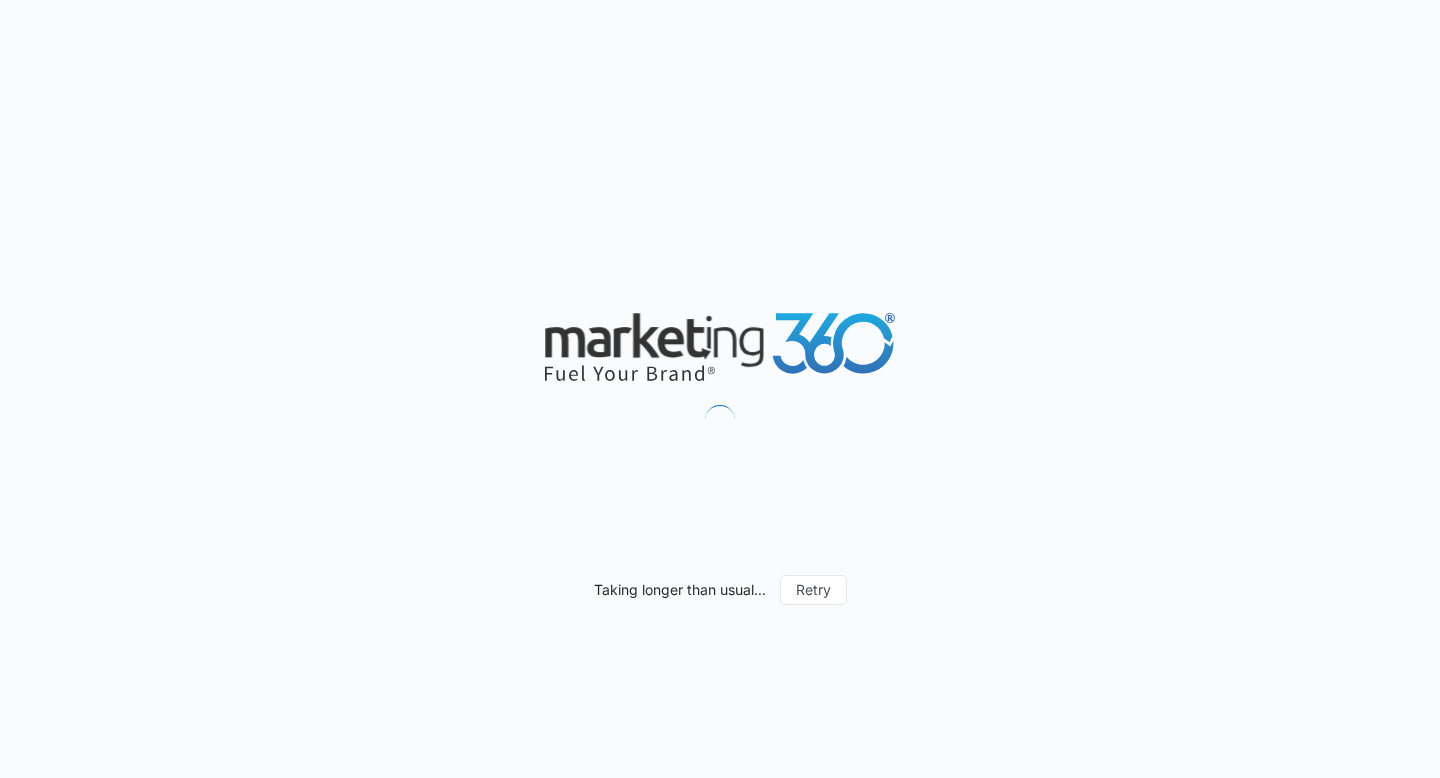 scroll, scrollTop: 0, scrollLeft: 0, axis: both 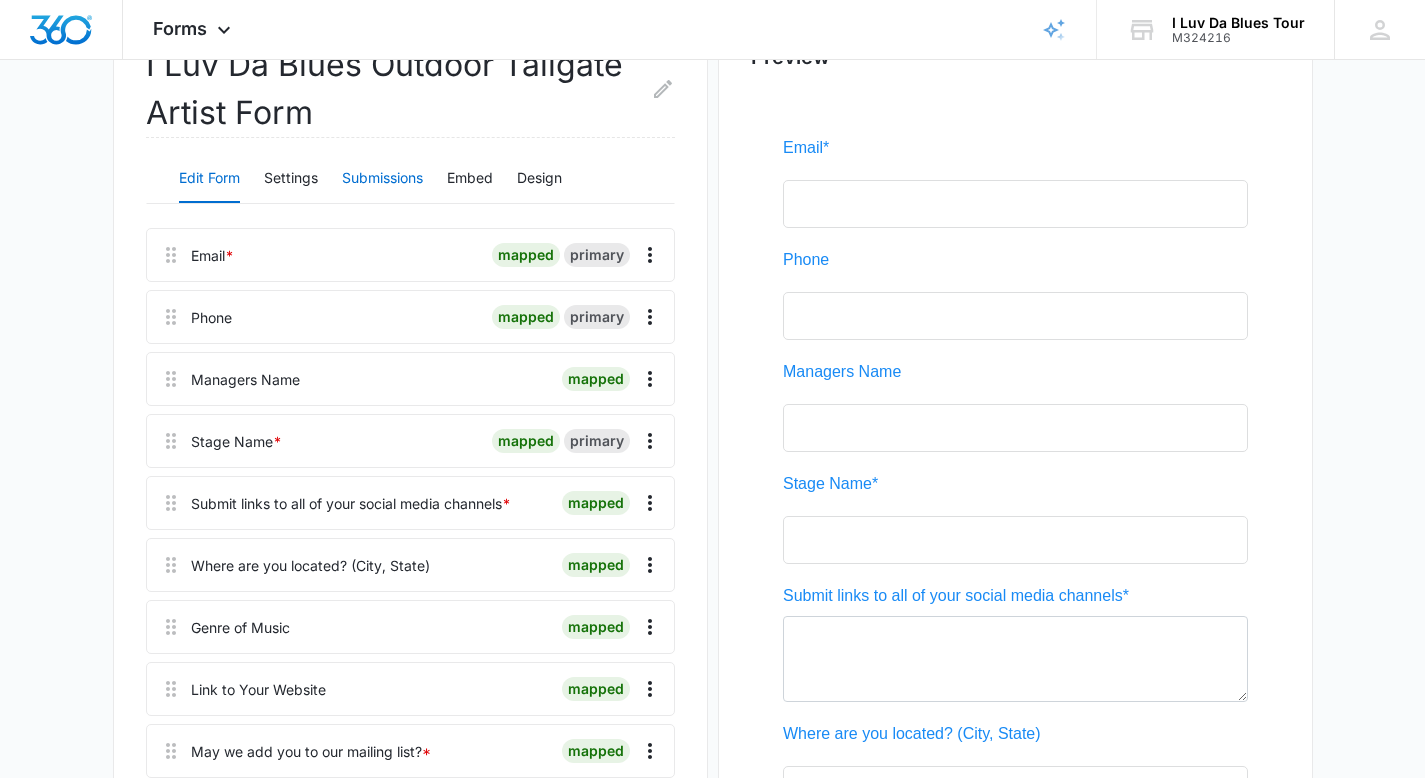 click on "Submissions" at bounding box center [382, 179] 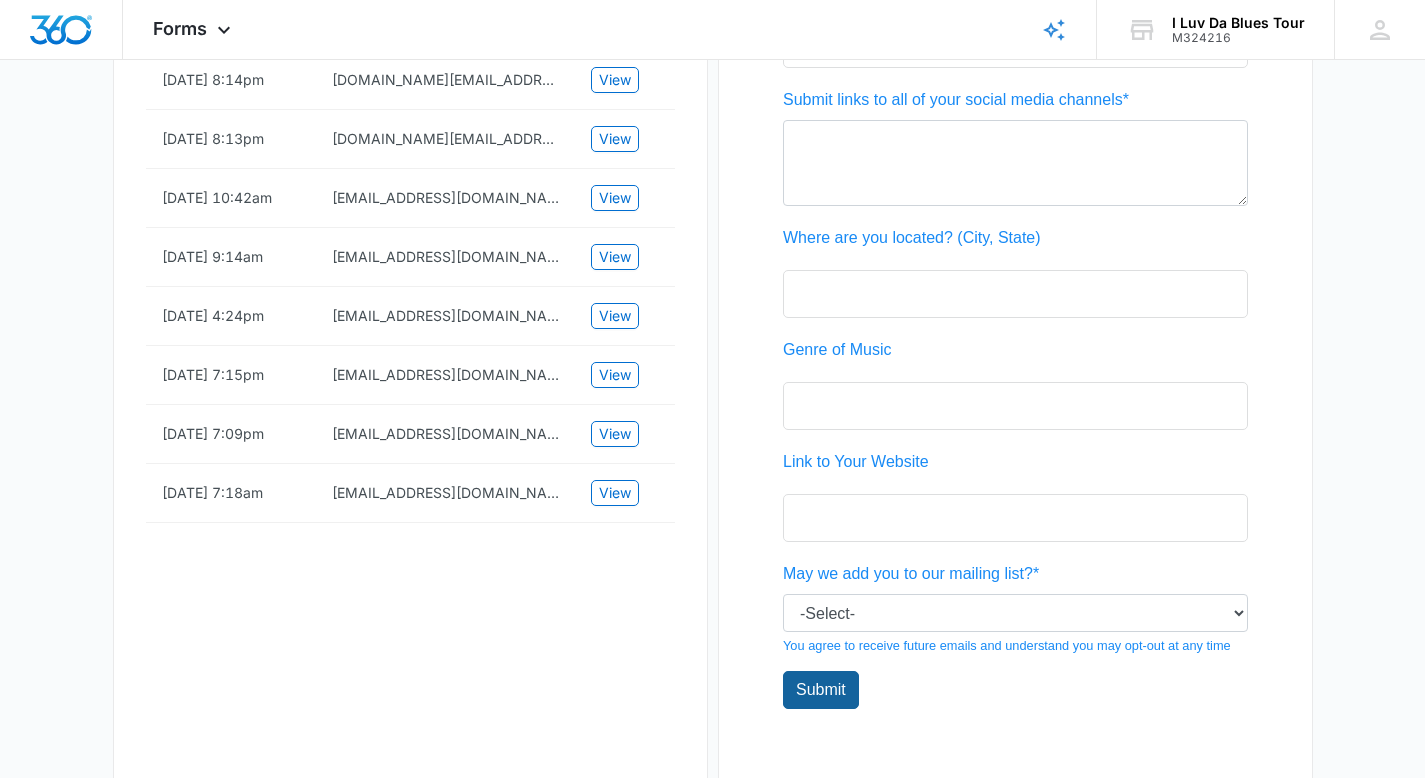 scroll, scrollTop: 804, scrollLeft: 0, axis: vertical 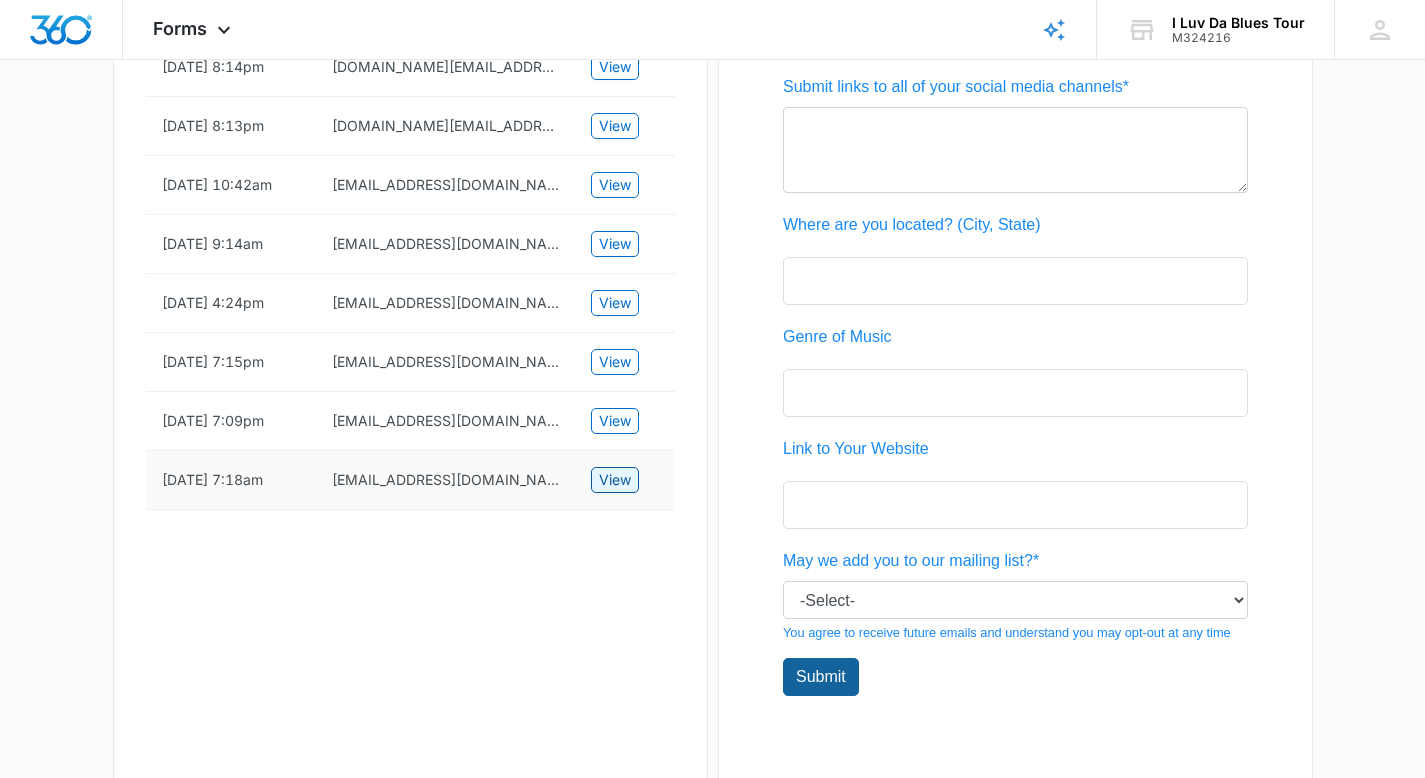 click on "View" at bounding box center [615, 480] 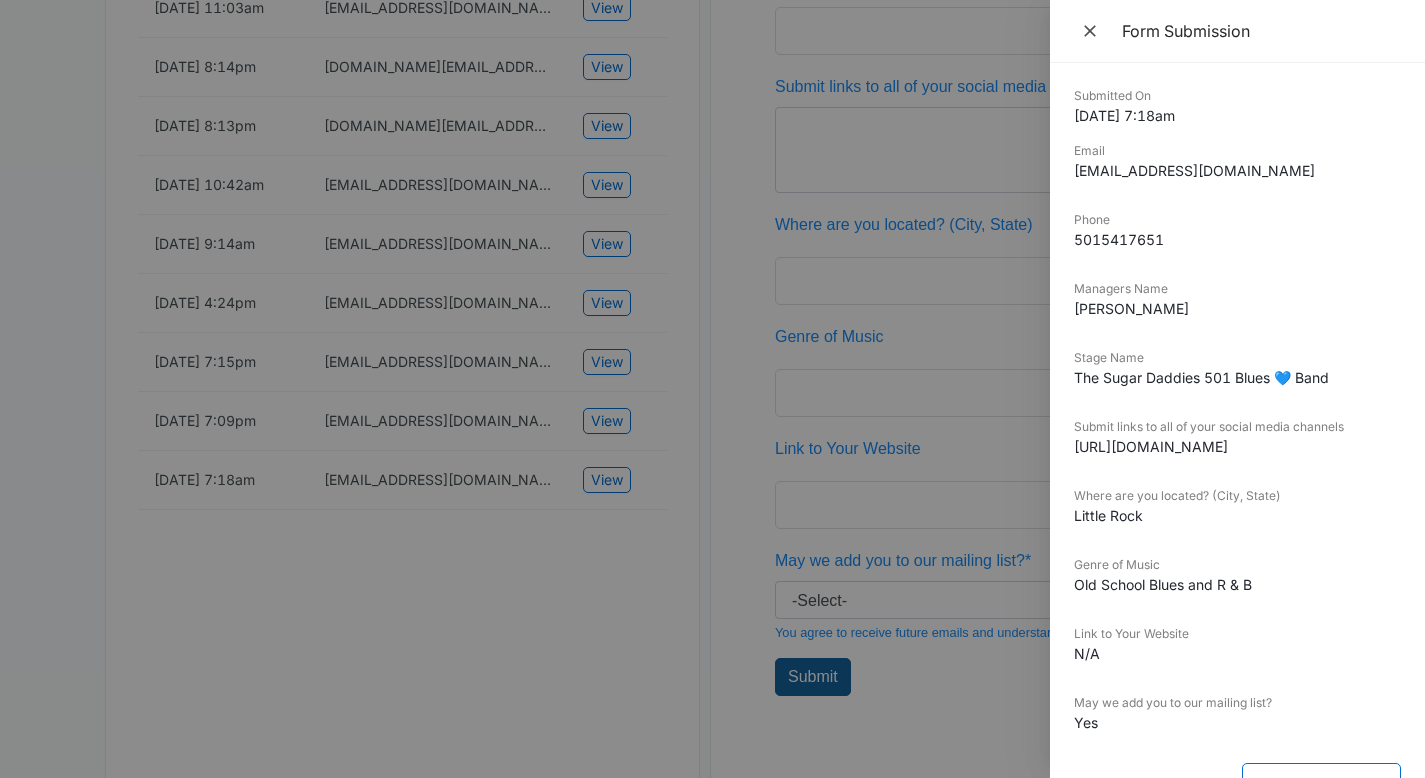scroll, scrollTop: 33, scrollLeft: 0, axis: vertical 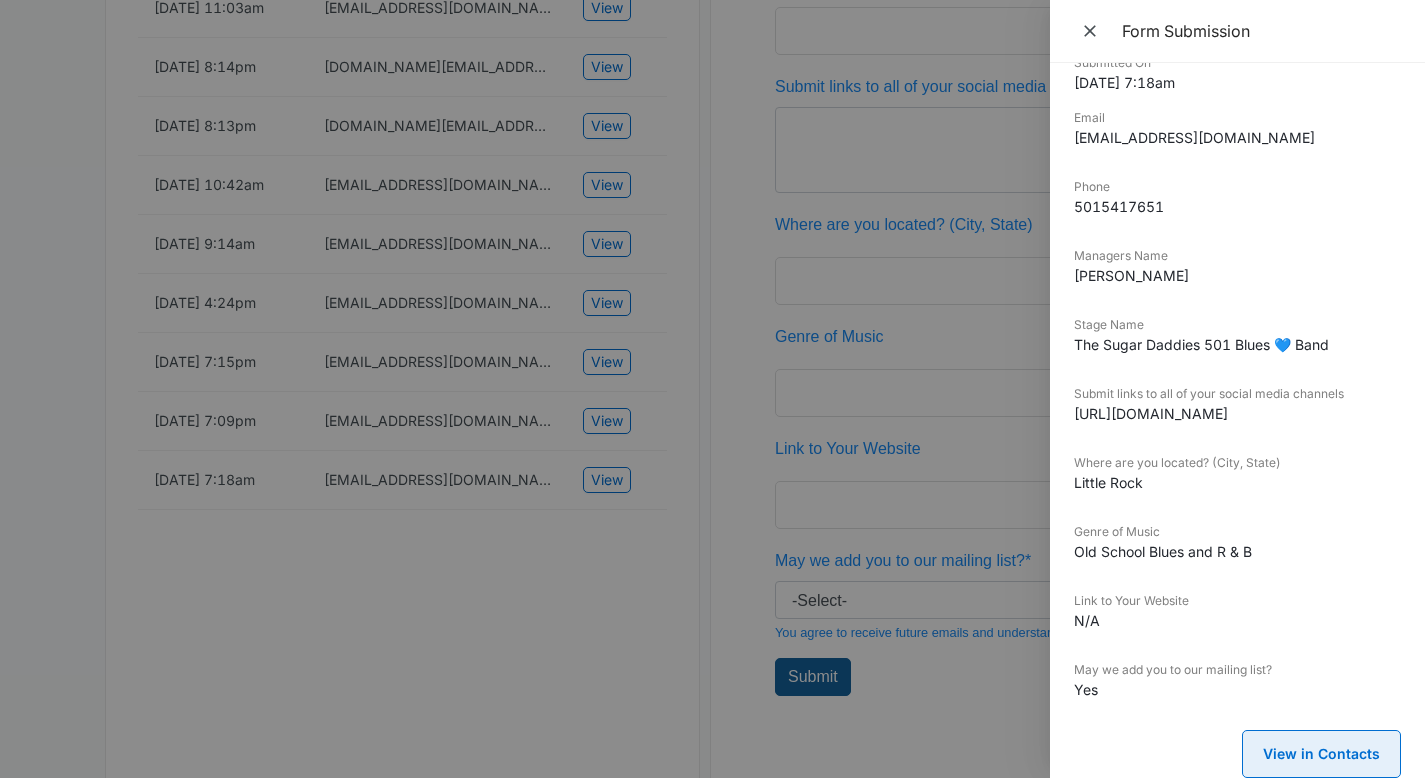 click on "View in Contacts" at bounding box center (1321, 754) 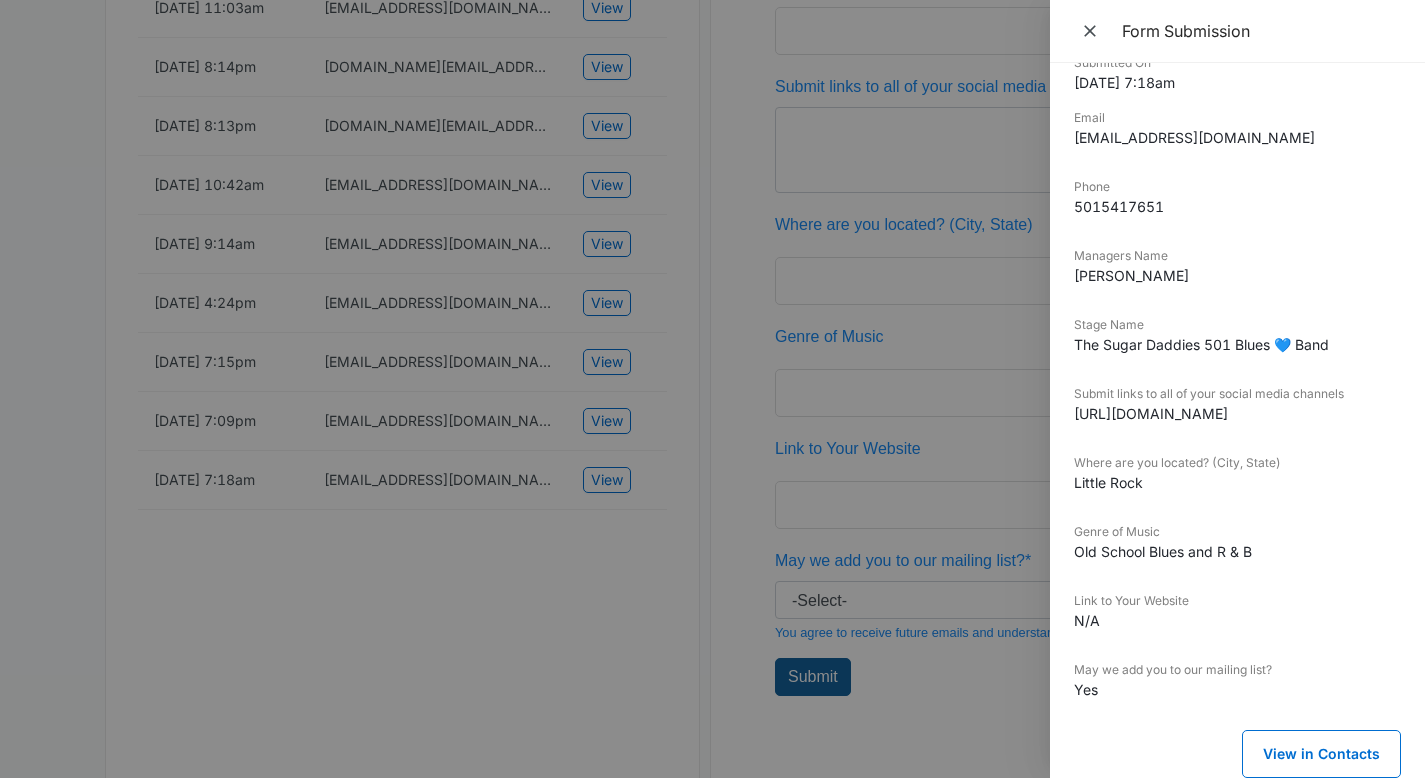 scroll, scrollTop: 0, scrollLeft: 0, axis: both 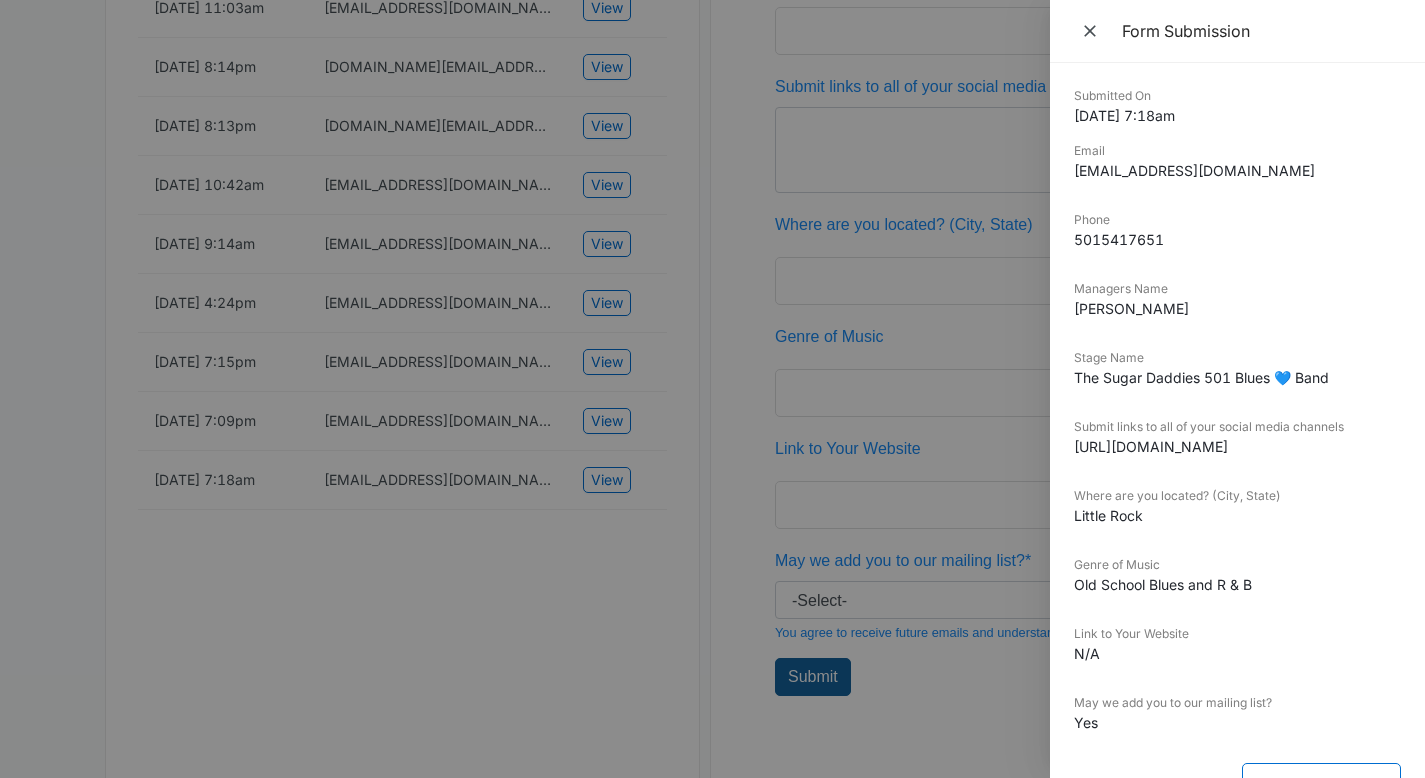 drag, startPoint x: 1073, startPoint y: 168, endPoint x: 1333, endPoint y: 172, distance: 260.03076 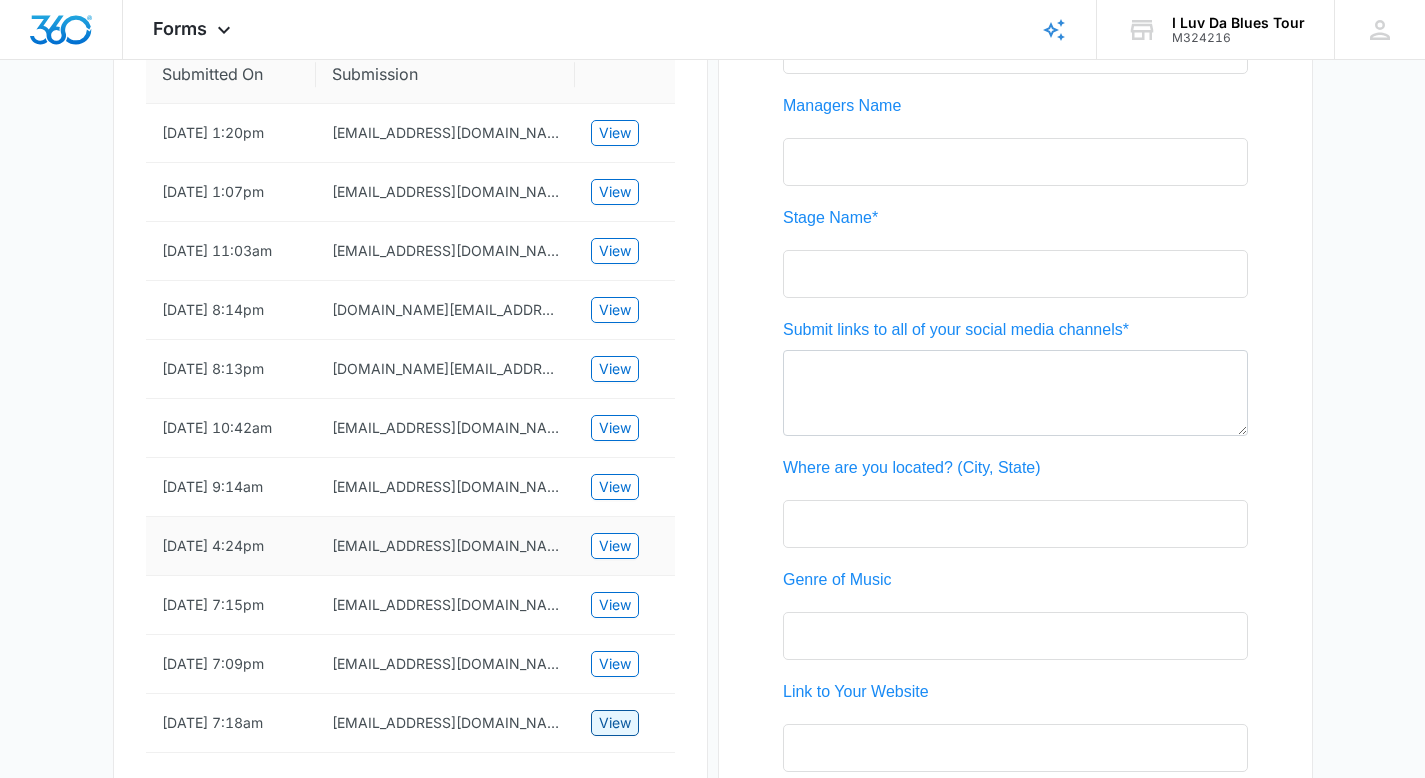 scroll, scrollTop: 565, scrollLeft: 0, axis: vertical 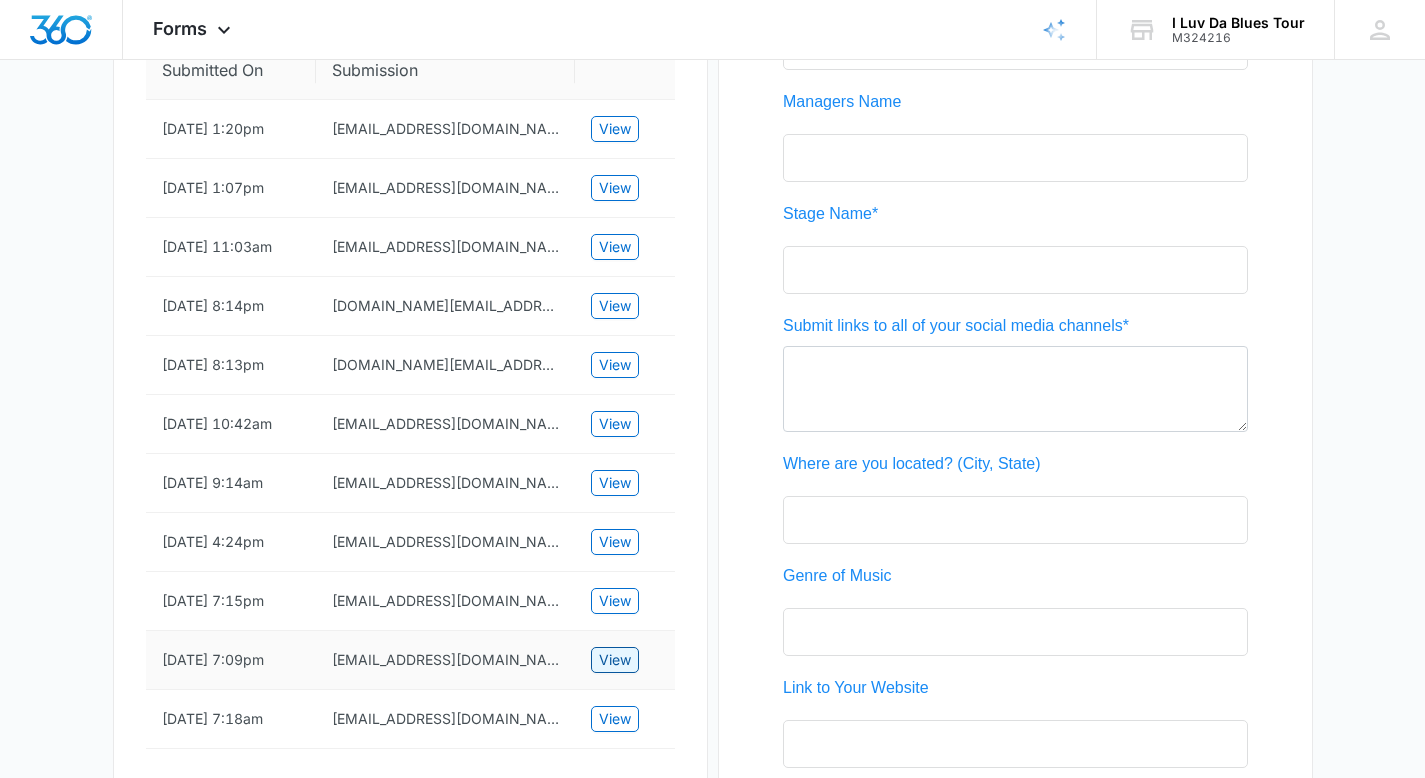 click on "View" at bounding box center (615, 660) 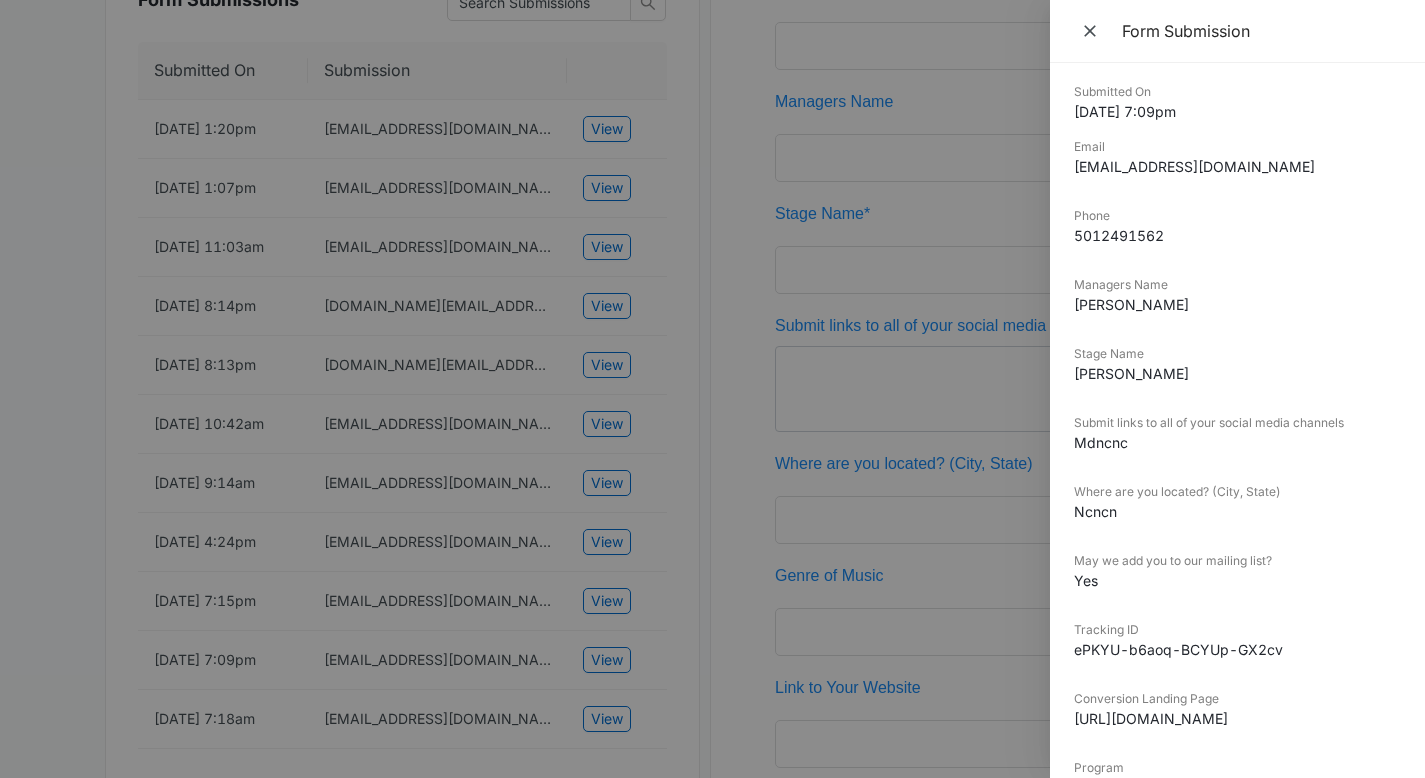 scroll, scrollTop: 0, scrollLeft: 0, axis: both 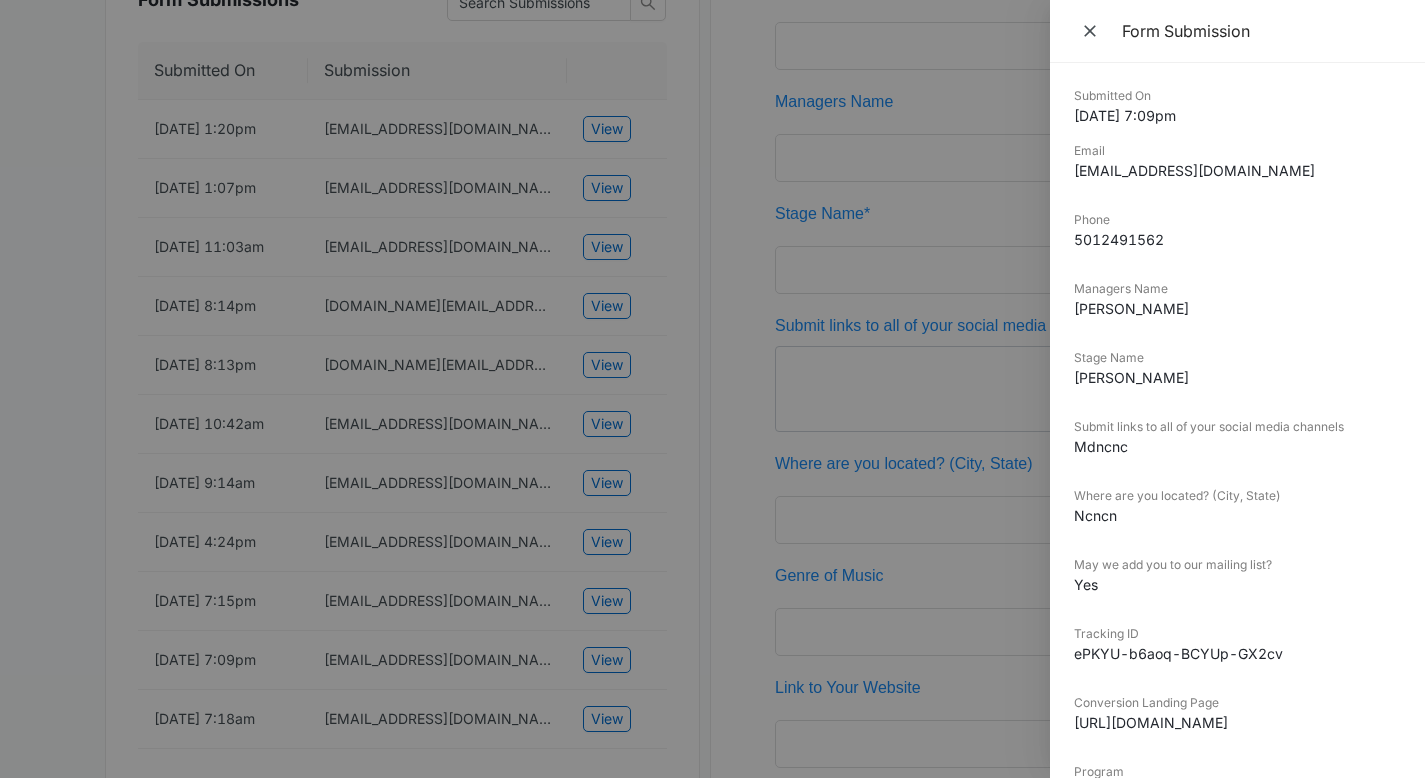 click at bounding box center (712, 389) 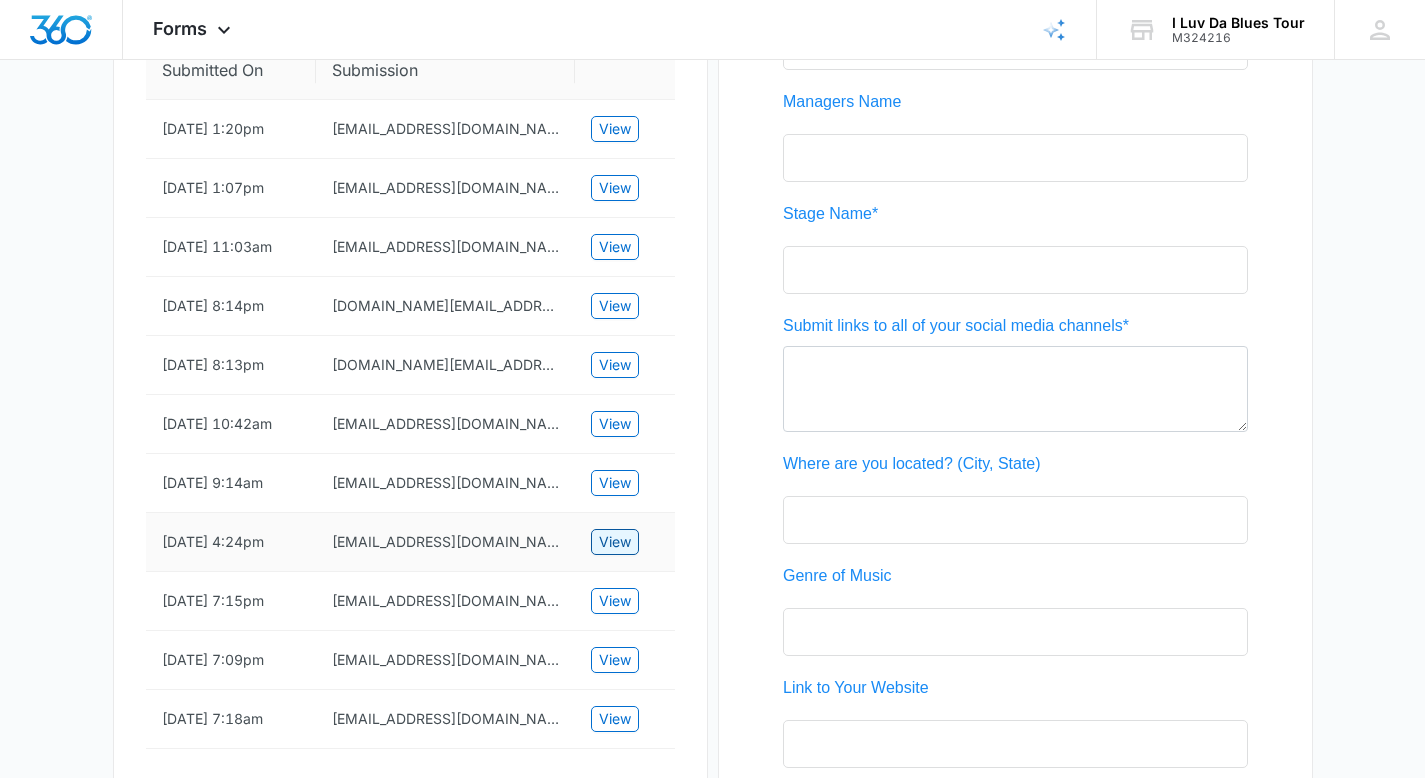 click on "View" at bounding box center (615, 542) 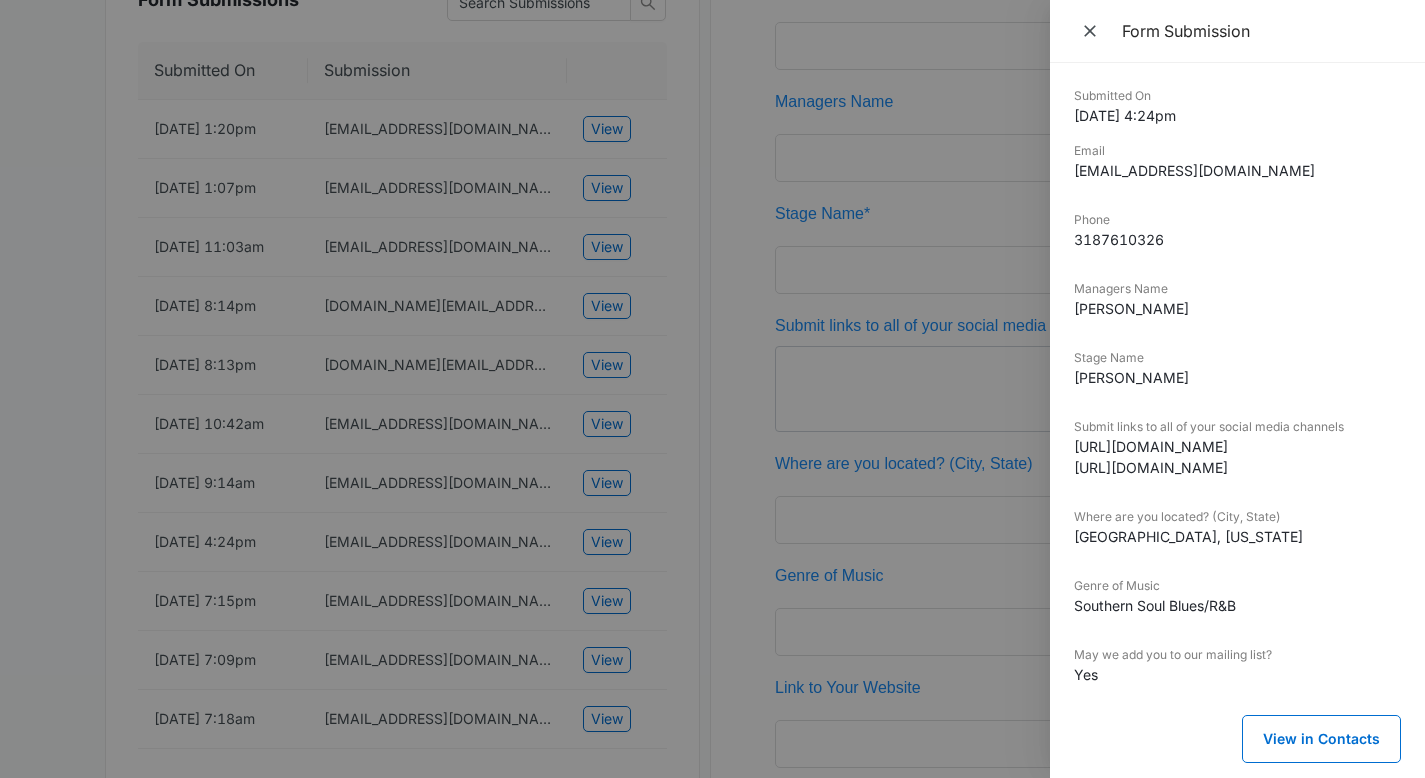 drag, startPoint x: 1076, startPoint y: 115, endPoint x: 1221, endPoint y: 115, distance: 145 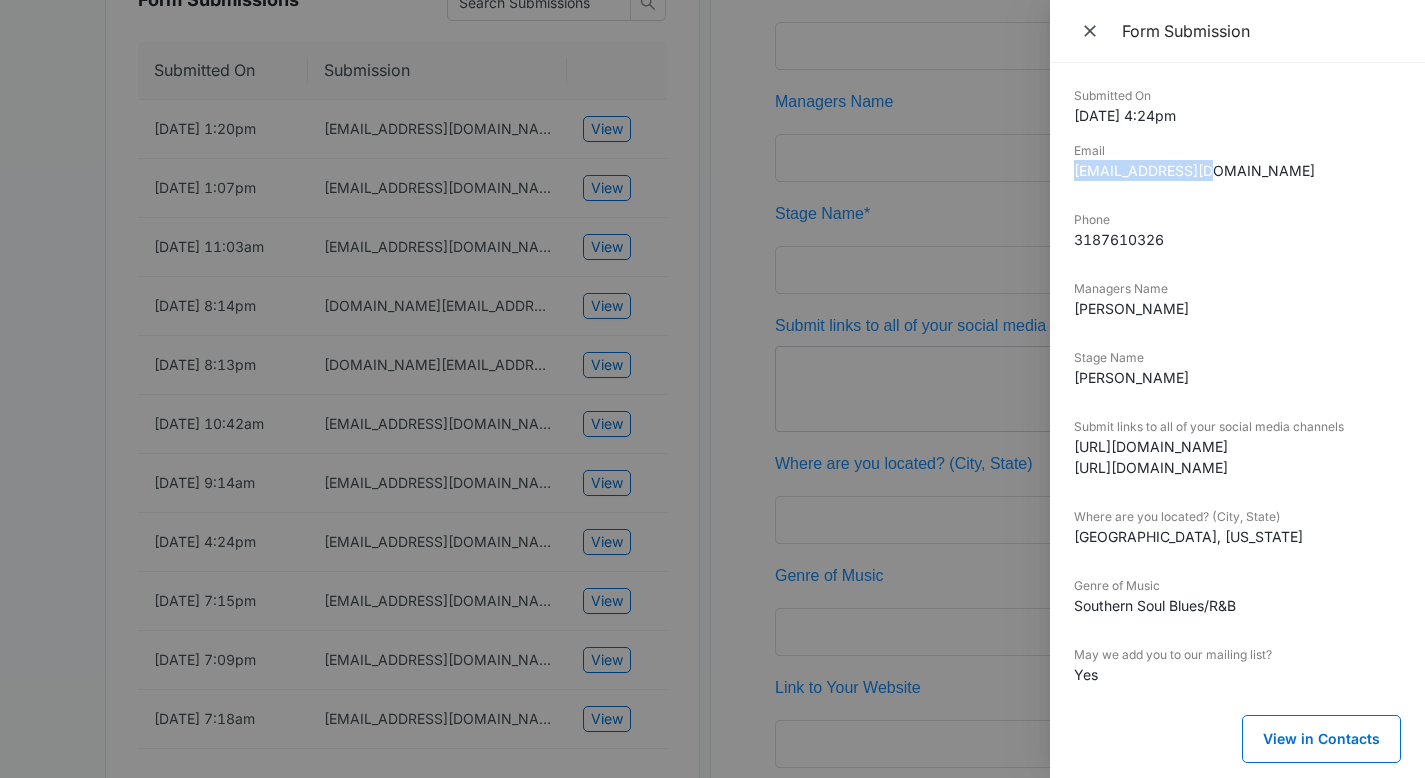 drag, startPoint x: 1075, startPoint y: 173, endPoint x: 1211, endPoint y: 178, distance: 136.09187 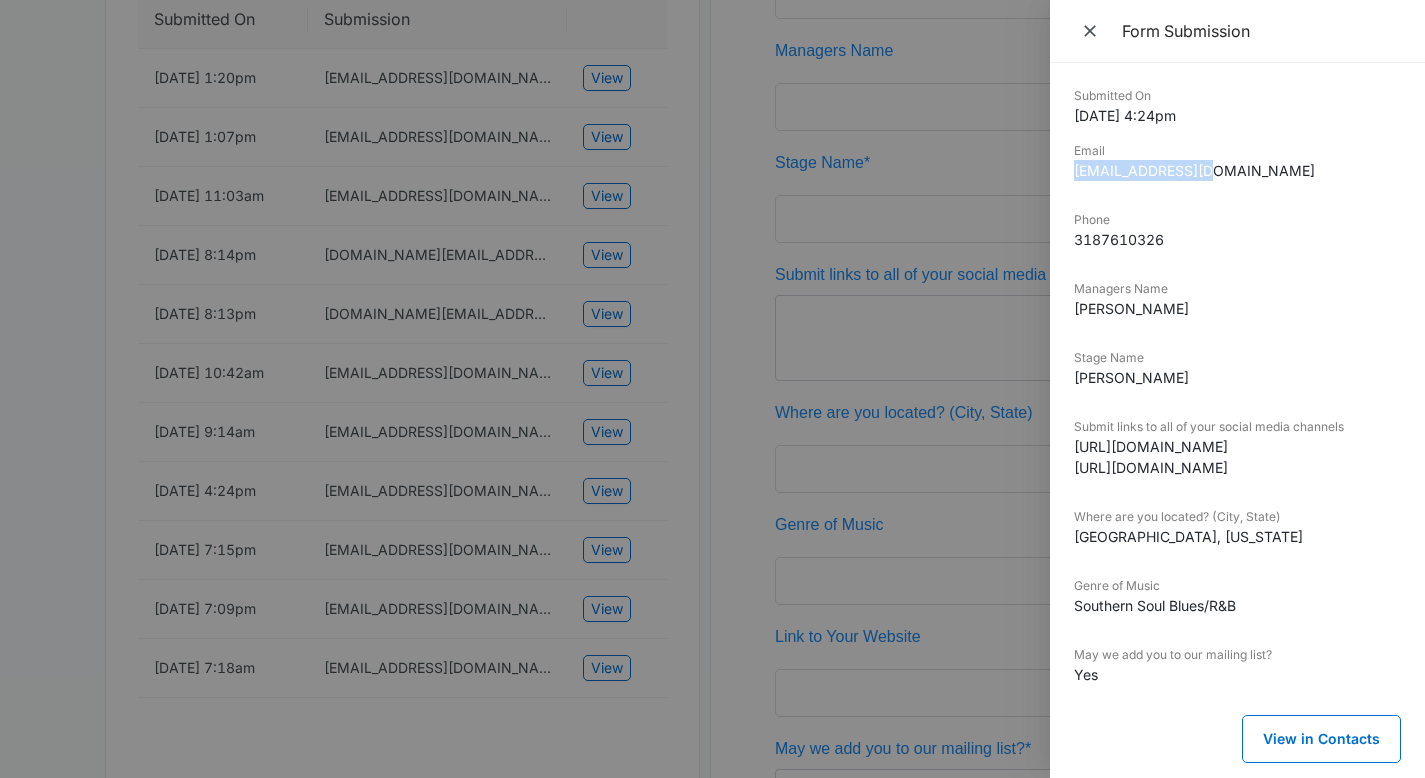 scroll, scrollTop: 614, scrollLeft: 0, axis: vertical 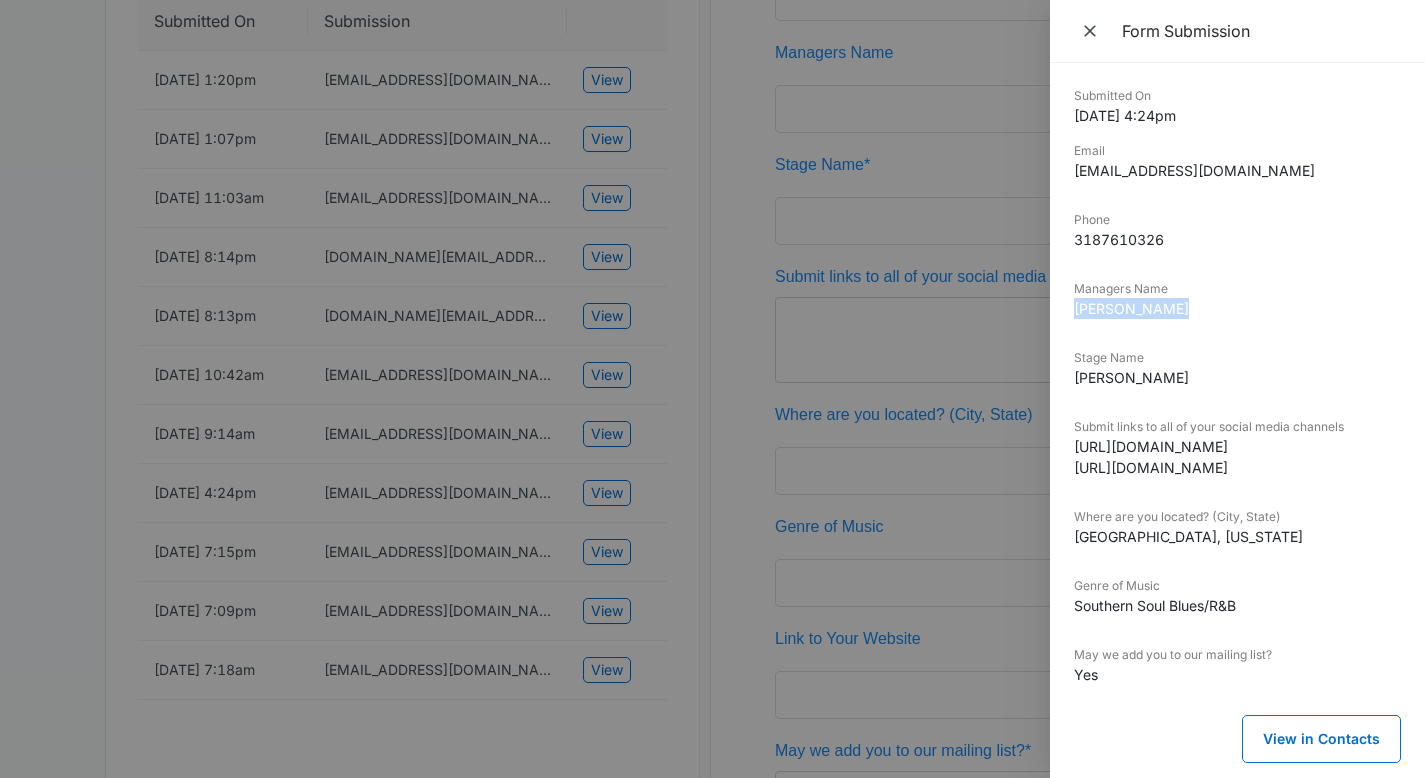 drag, startPoint x: 1168, startPoint y: 306, endPoint x: 1075, endPoint y: 303, distance: 93.04838 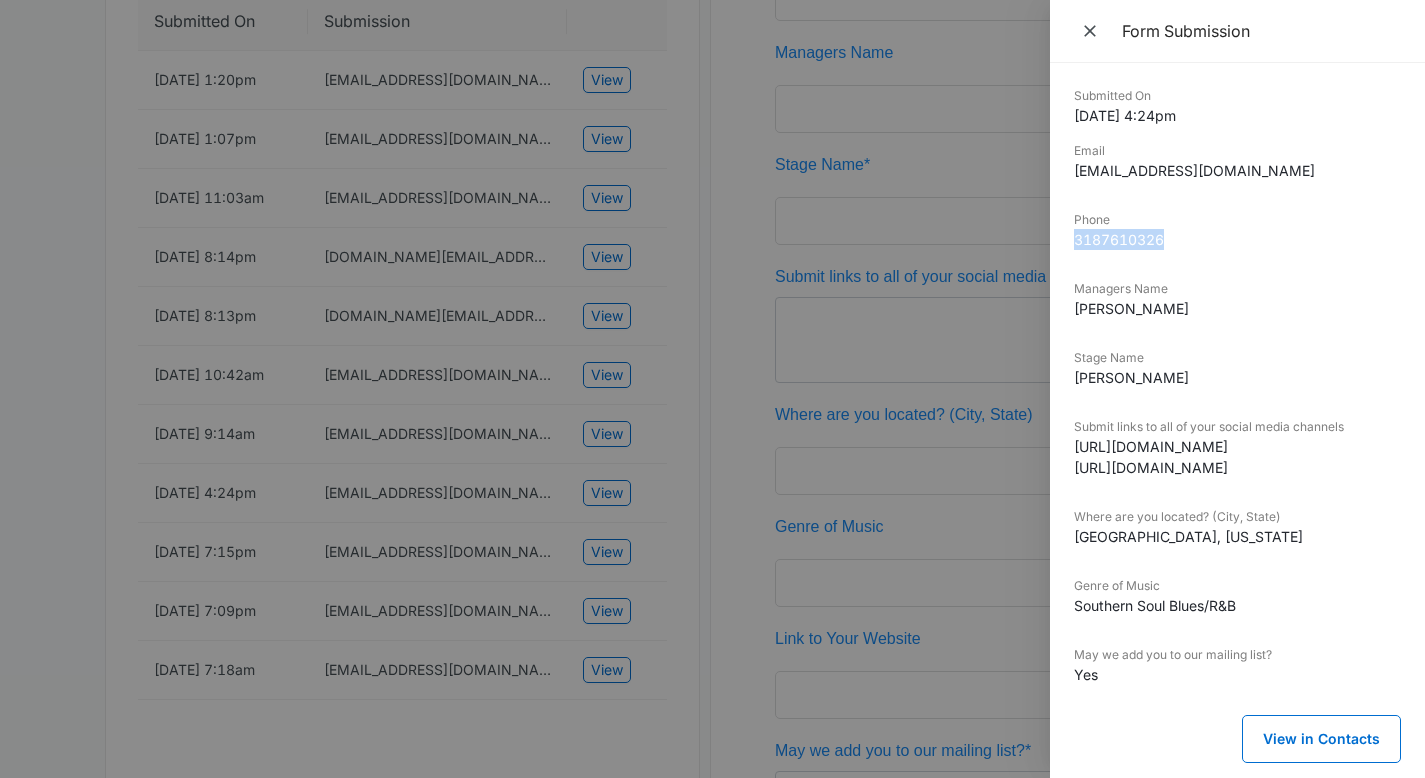 drag, startPoint x: 1077, startPoint y: 240, endPoint x: 1162, endPoint y: 240, distance: 85 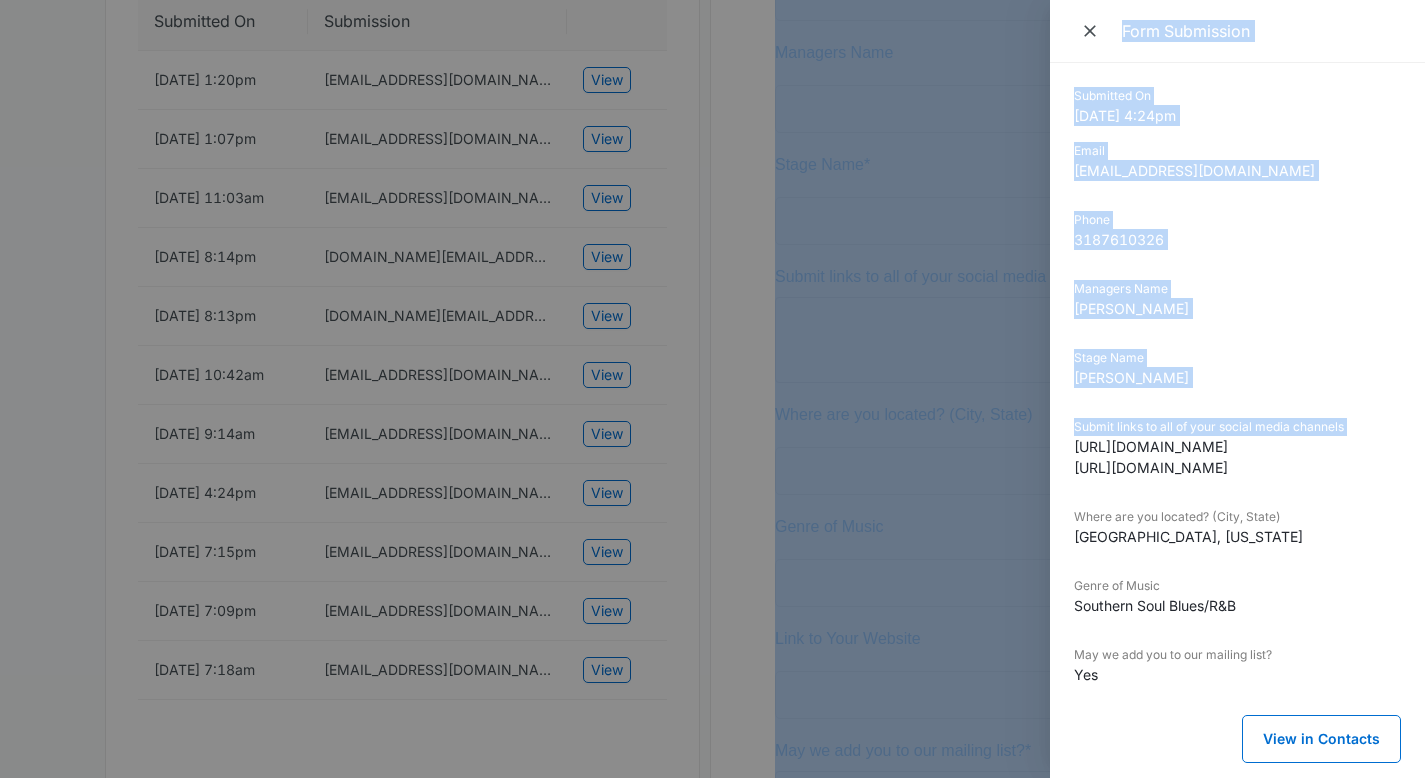 drag, startPoint x: 1076, startPoint y: 445, endPoint x: 1432, endPoint y: 482, distance: 357.9176 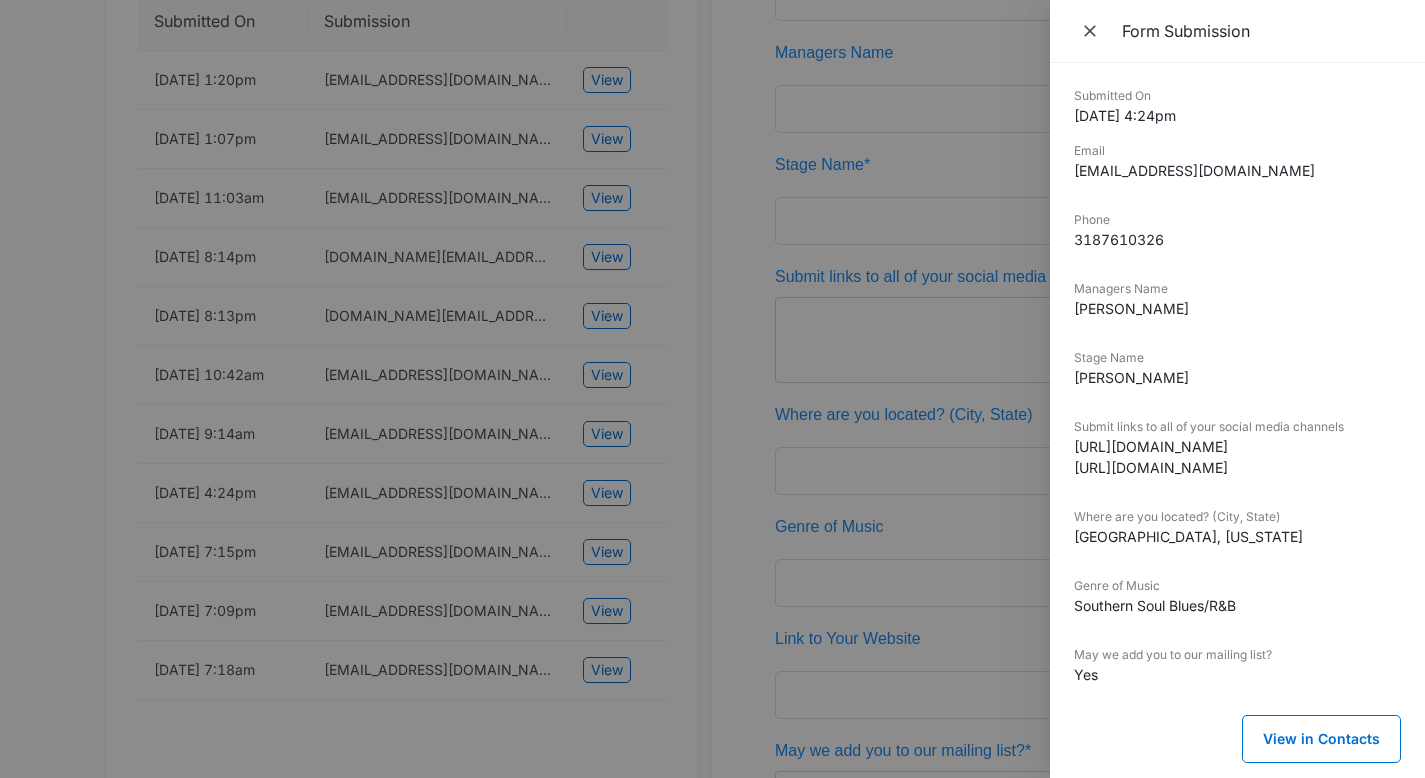 click on "Submitted On 5/30/2025 4:24pm Email voltonw@yahoo.com Phone 3187610326 Managers Name Volton Wright Stage Name Volton Wright Submit links to all of your social media channels https://youtube.com/@voltonwright1786?si=m90A6bZ1Jt2IGOiU
https://www.facebook.com/share/18UvwjomB8/?mibextid=wwXIfr Where are you located? (City, State) Shreveport, Louisiana Genre of Music Southern Soul Blues/R&B May we add you to our mailing list? Yes" at bounding box center (1237, 401) 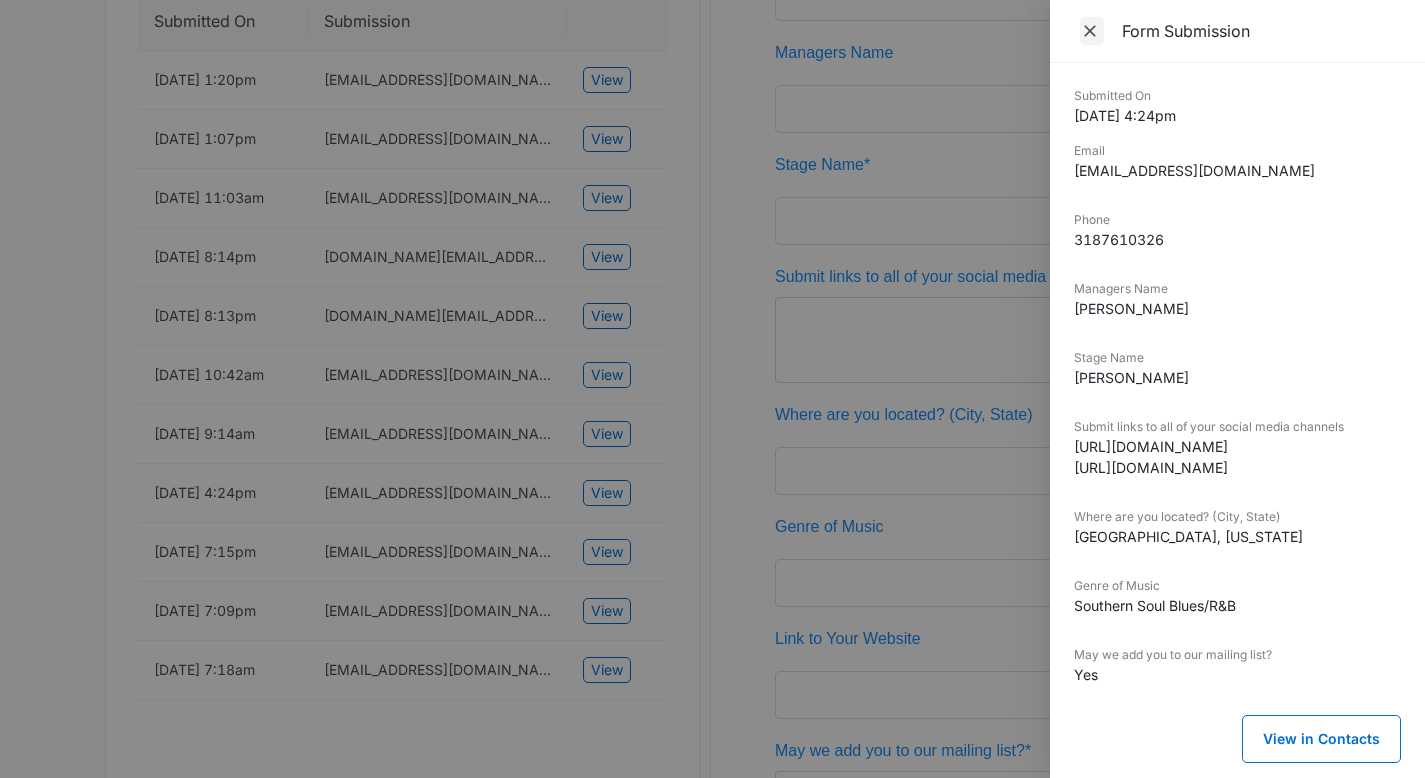 click 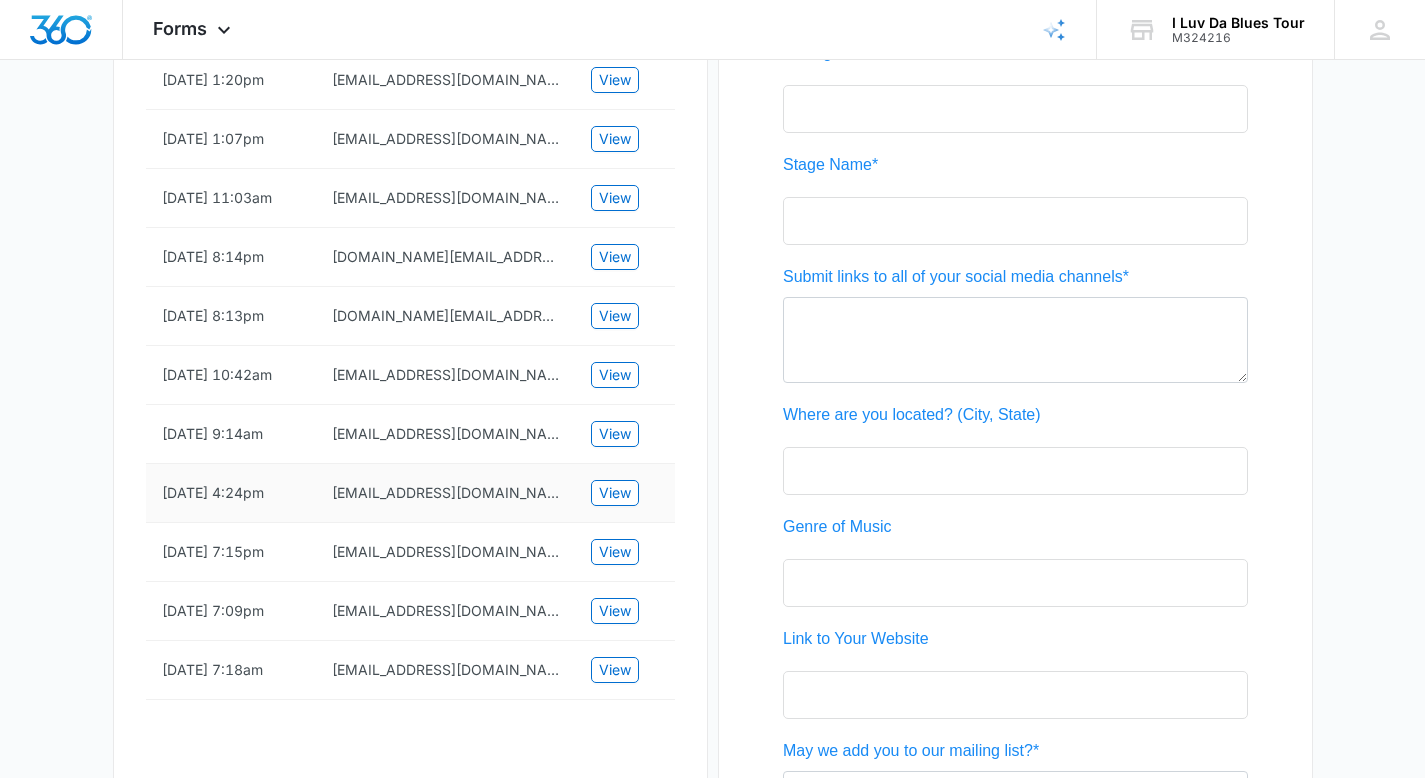 click on "voltonw@yahoo.com" at bounding box center (445, 493) 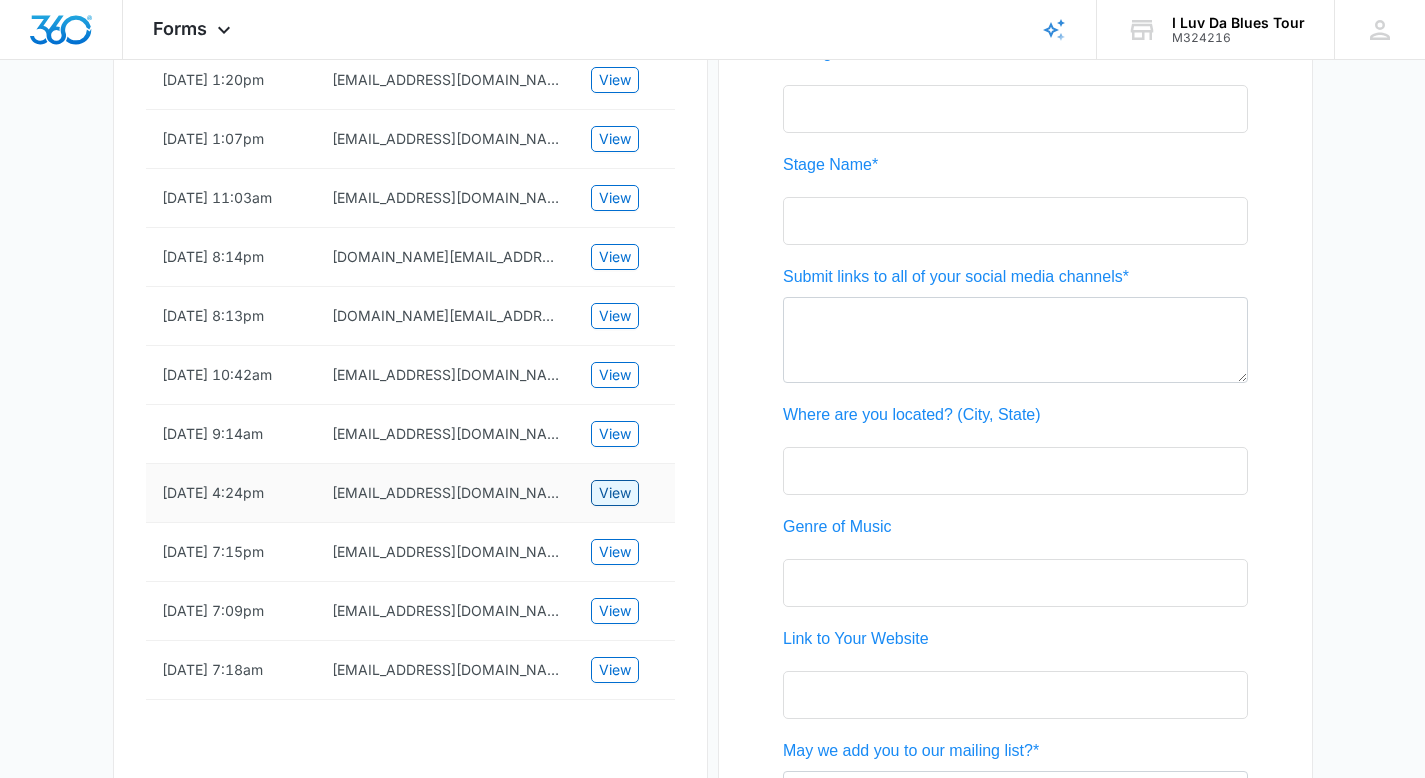 click on "View" at bounding box center [615, 493] 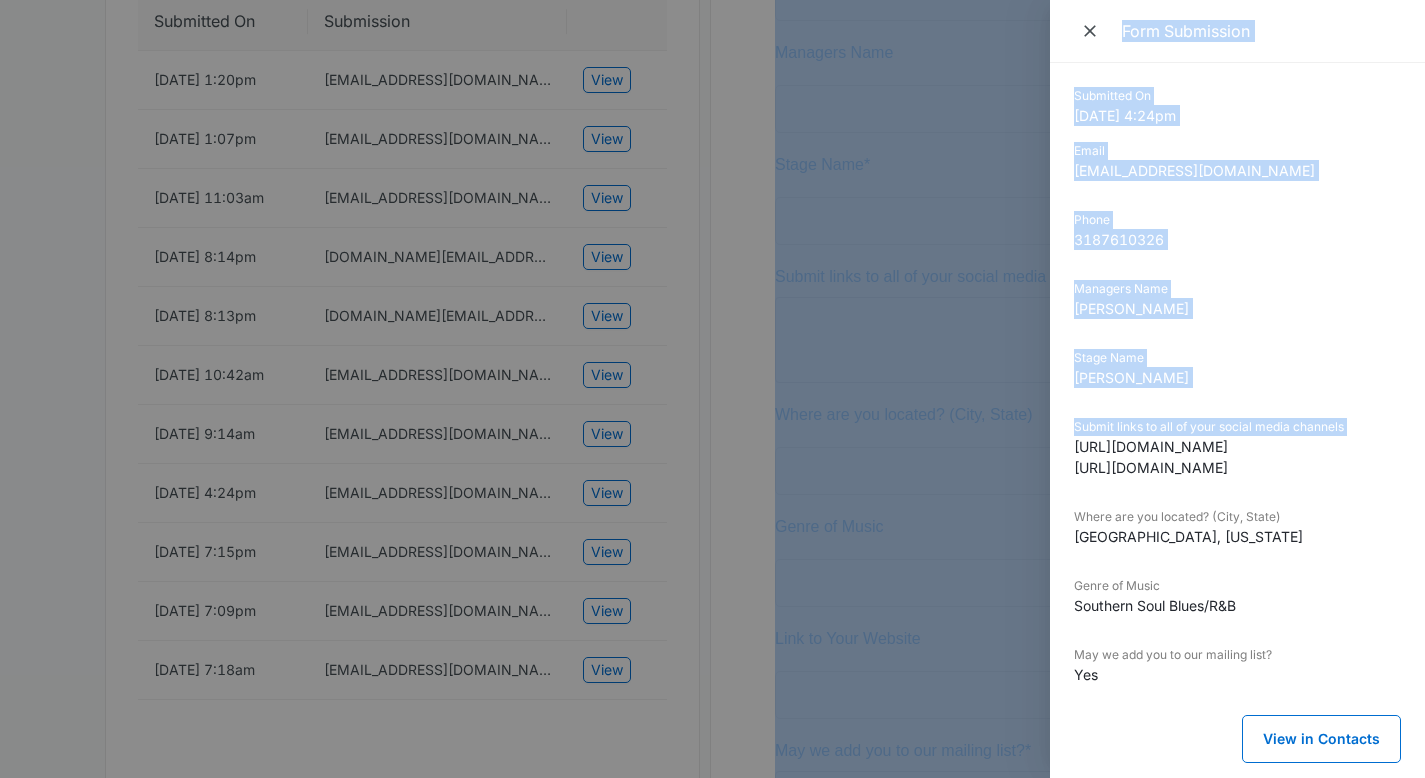 scroll, scrollTop: 0, scrollLeft: 90, axis: horizontal 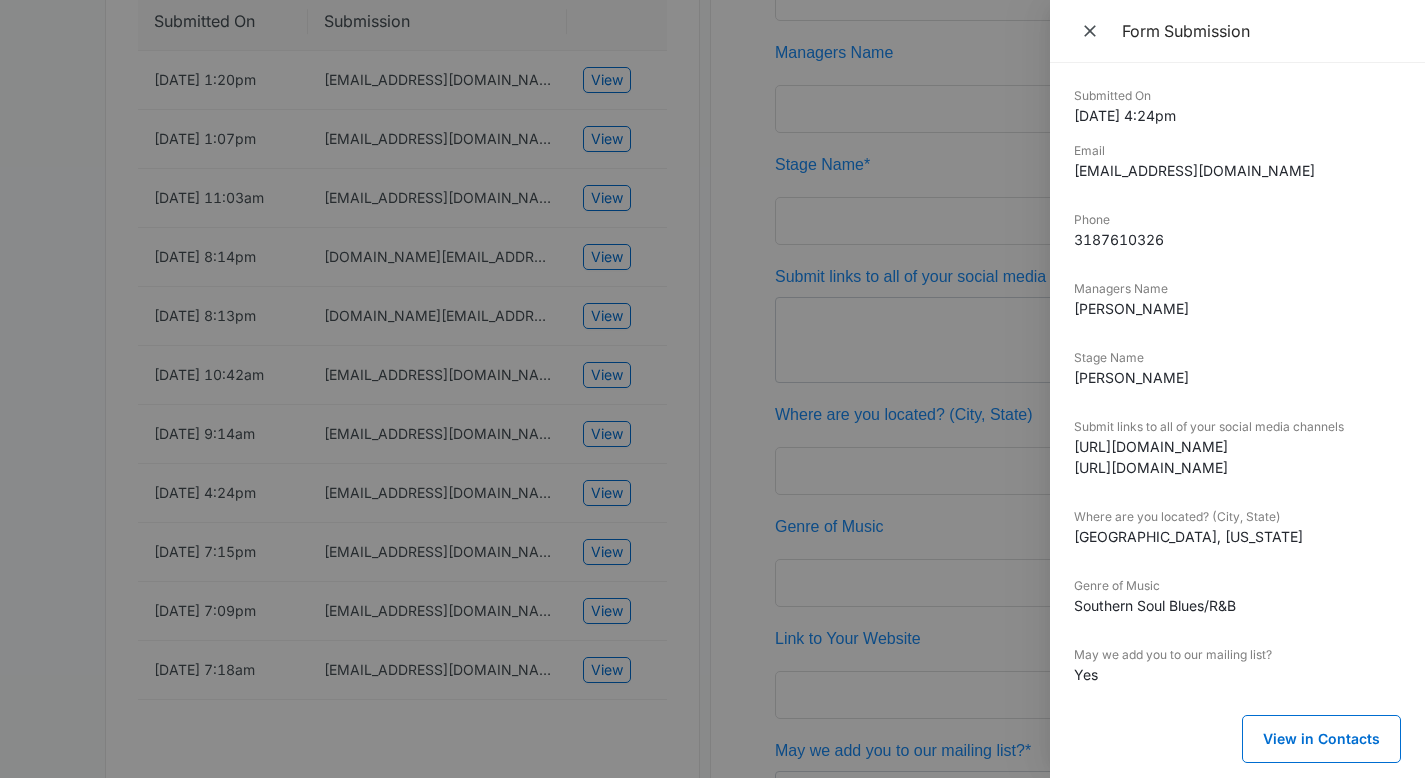 click on "https://youtube.com/@voltonwright1786?si=m90A6bZ1Jt2IGOiU
https://www.facebook.com/share/18UvwjomB8/?mibextid=wwXIfr" at bounding box center [1237, 457] 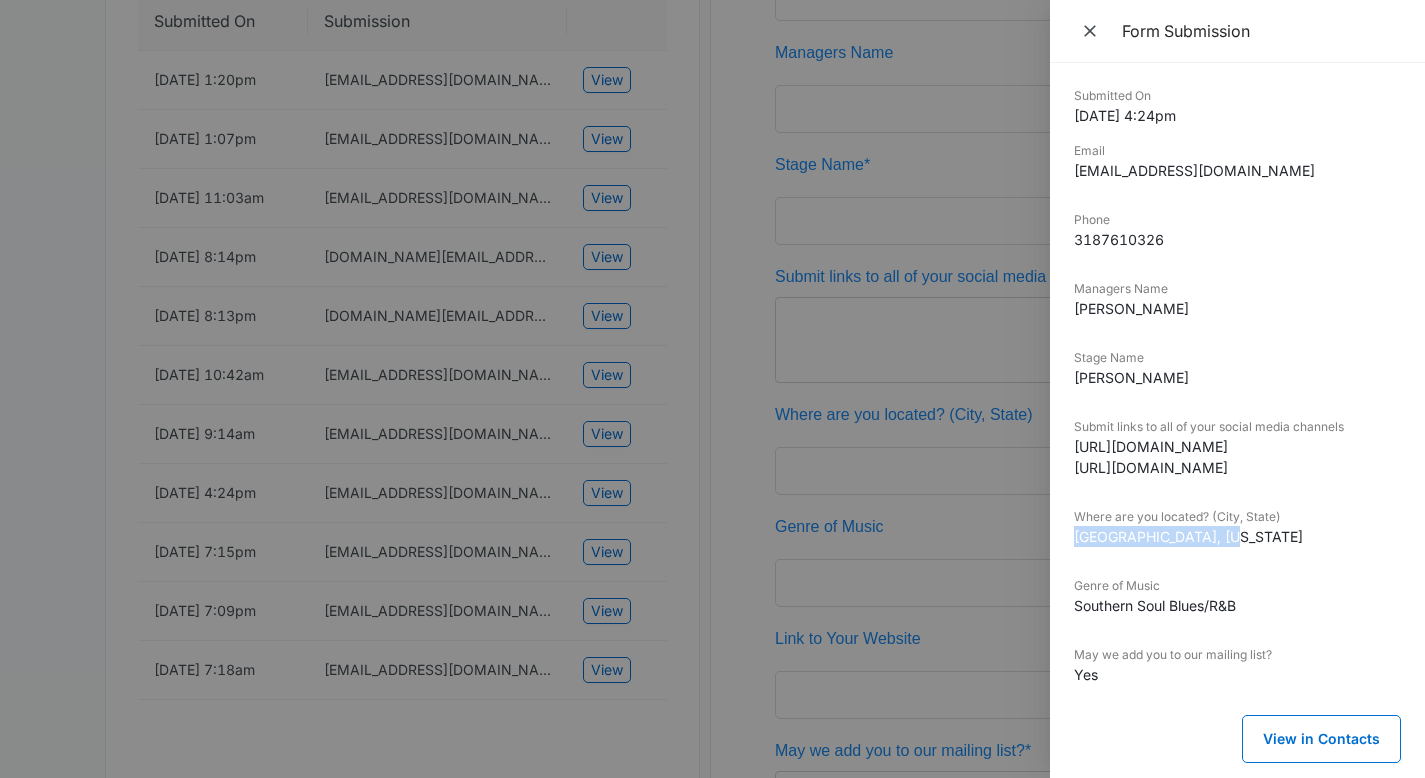 drag, startPoint x: 1074, startPoint y: 538, endPoint x: 1202, endPoint y: 538, distance: 128 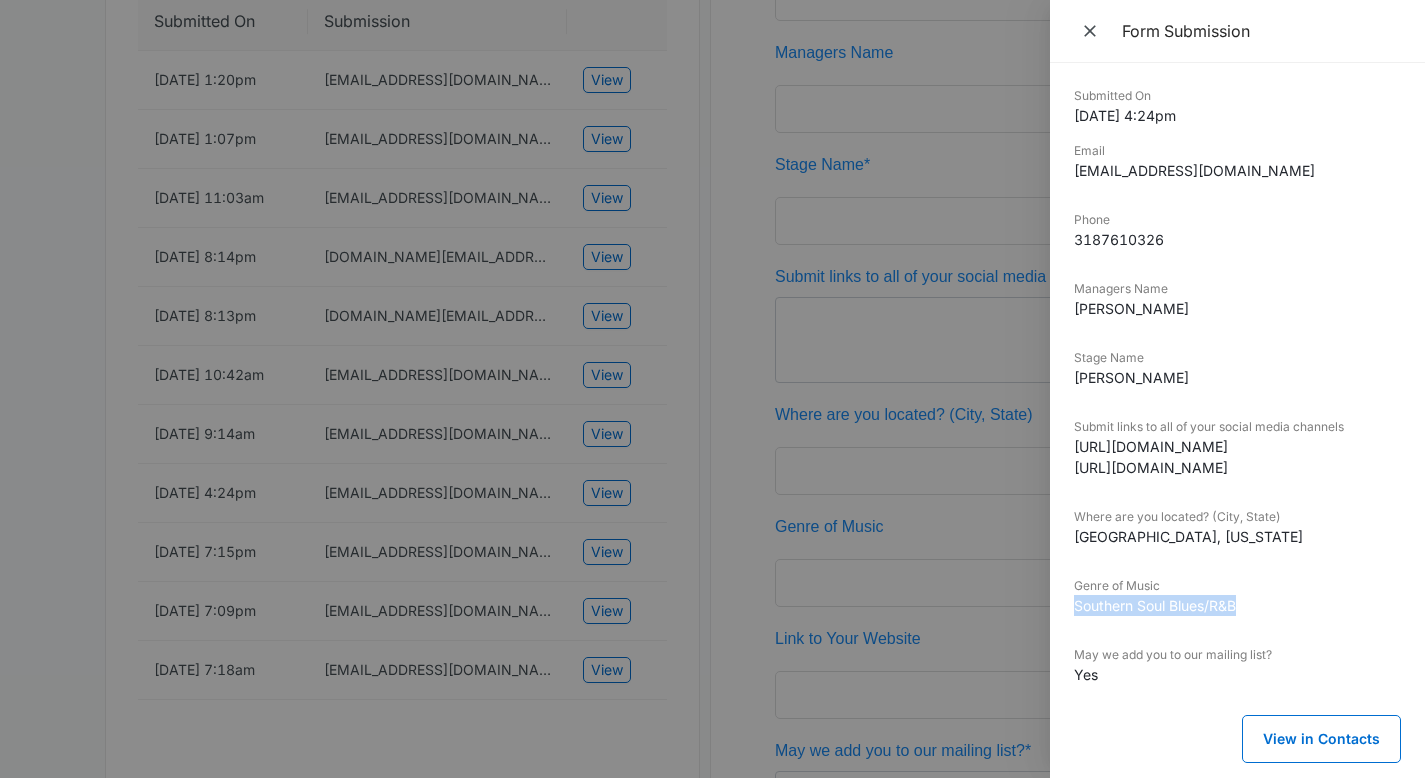 drag, startPoint x: 1075, startPoint y: 605, endPoint x: 1252, endPoint y: 616, distance: 177.34148 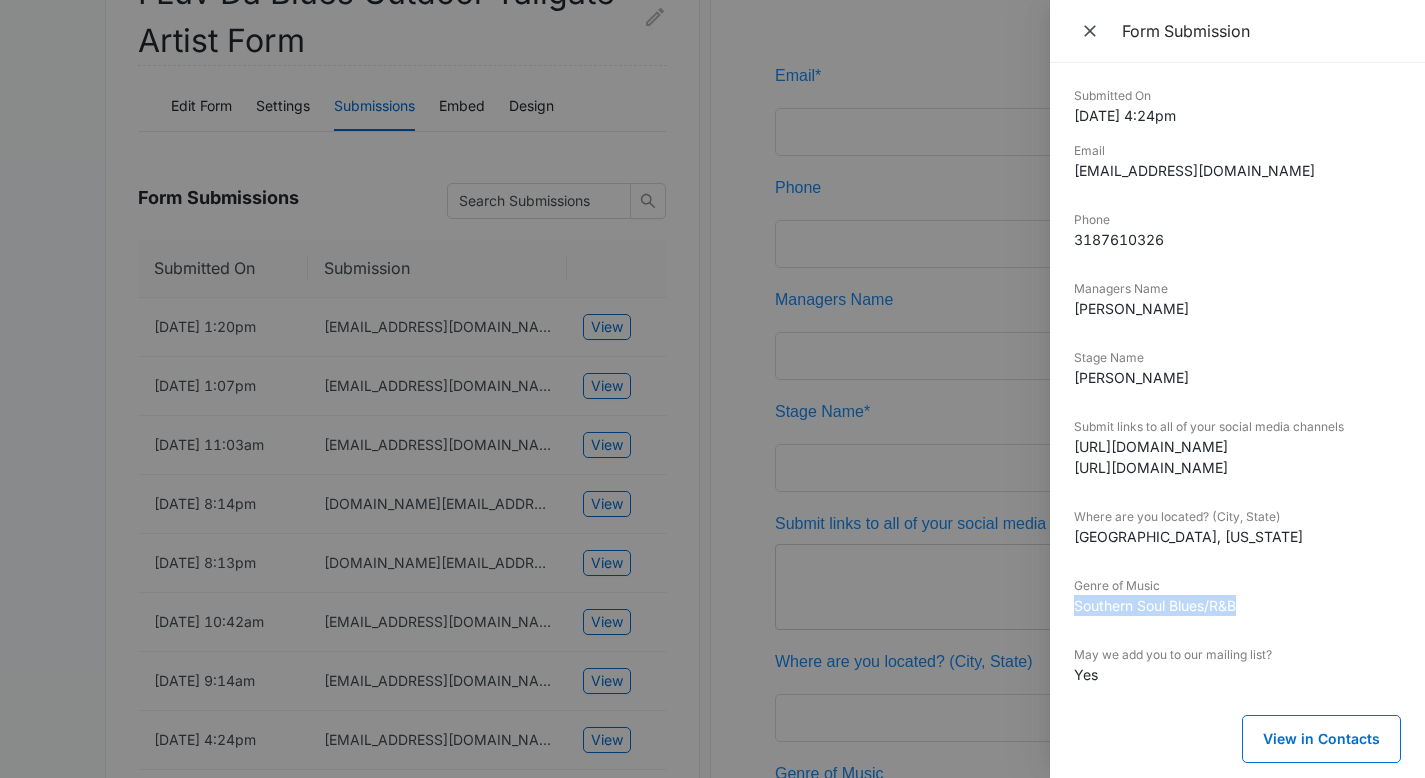 scroll, scrollTop: 357, scrollLeft: 0, axis: vertical 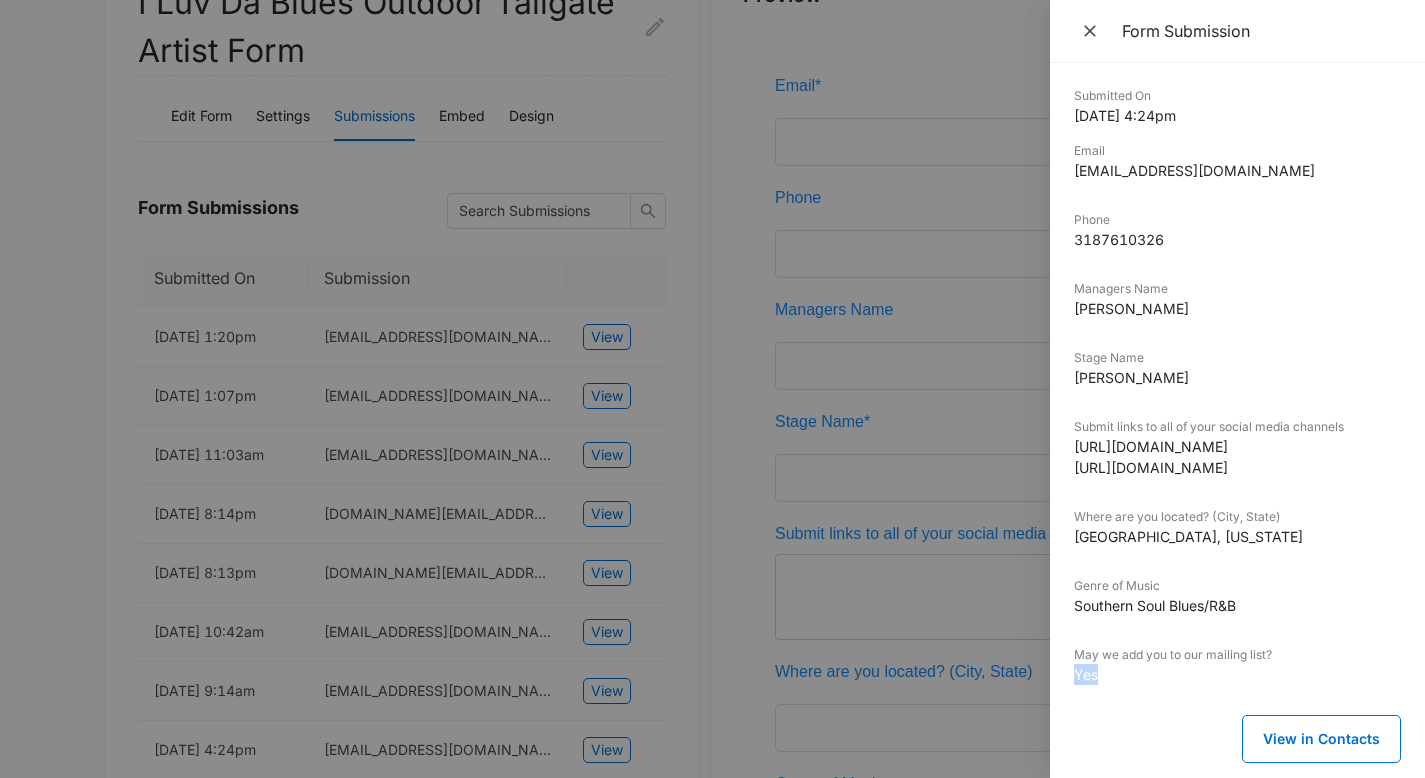 drag, startPoint x: 1101, startPoint y: 674, endPoint x: 1070, endPoint y: 674, distance: 31 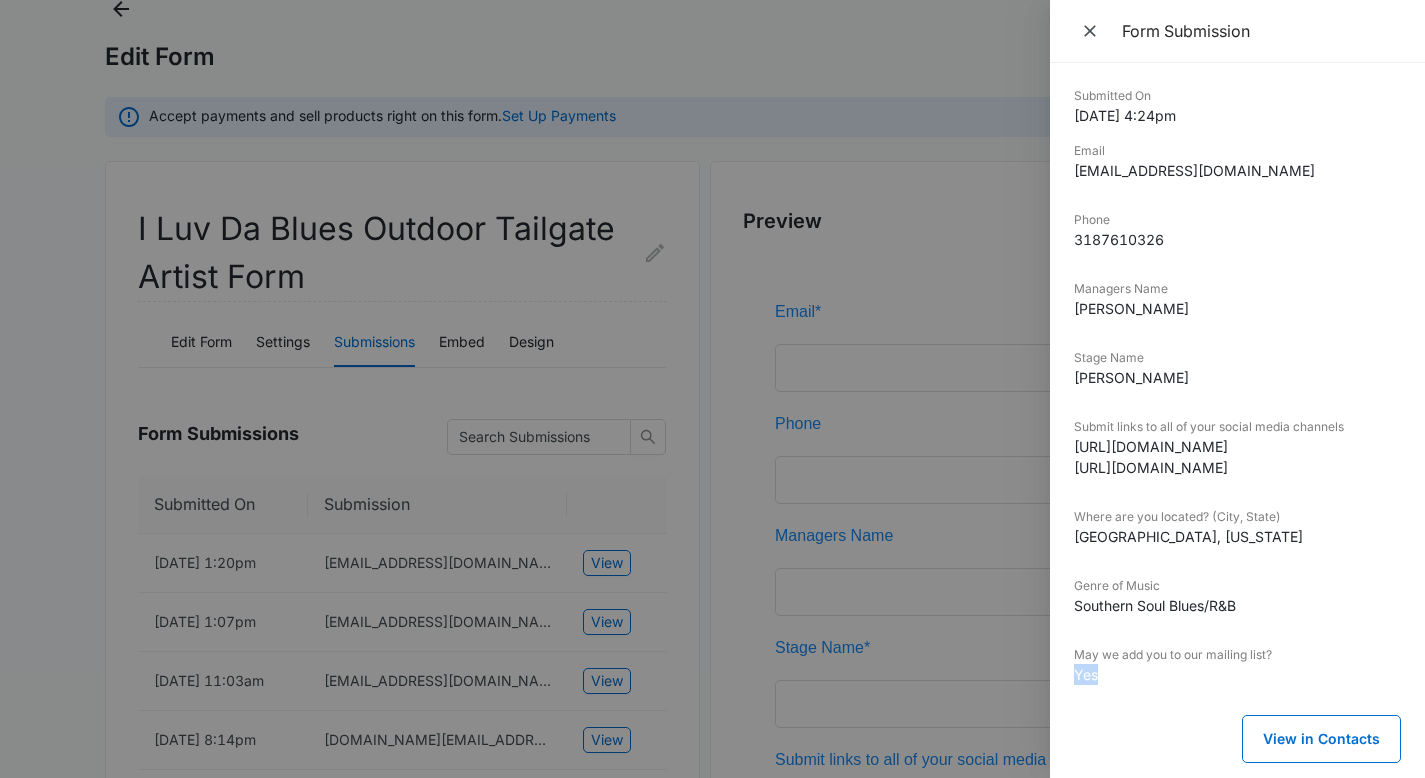 scroll, scrollTop: 0, scrollLeft: 0, axis: both 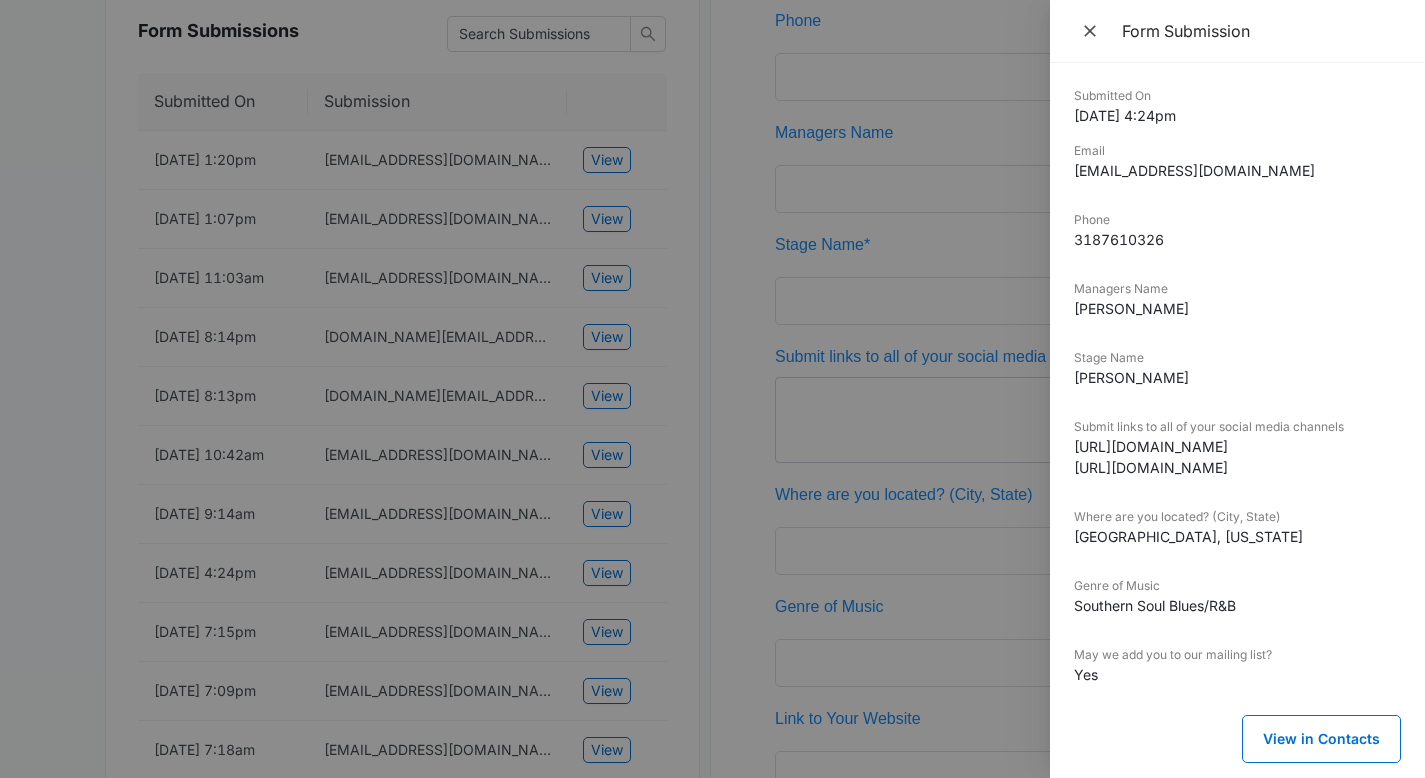 click at bounding box center [712, 389] 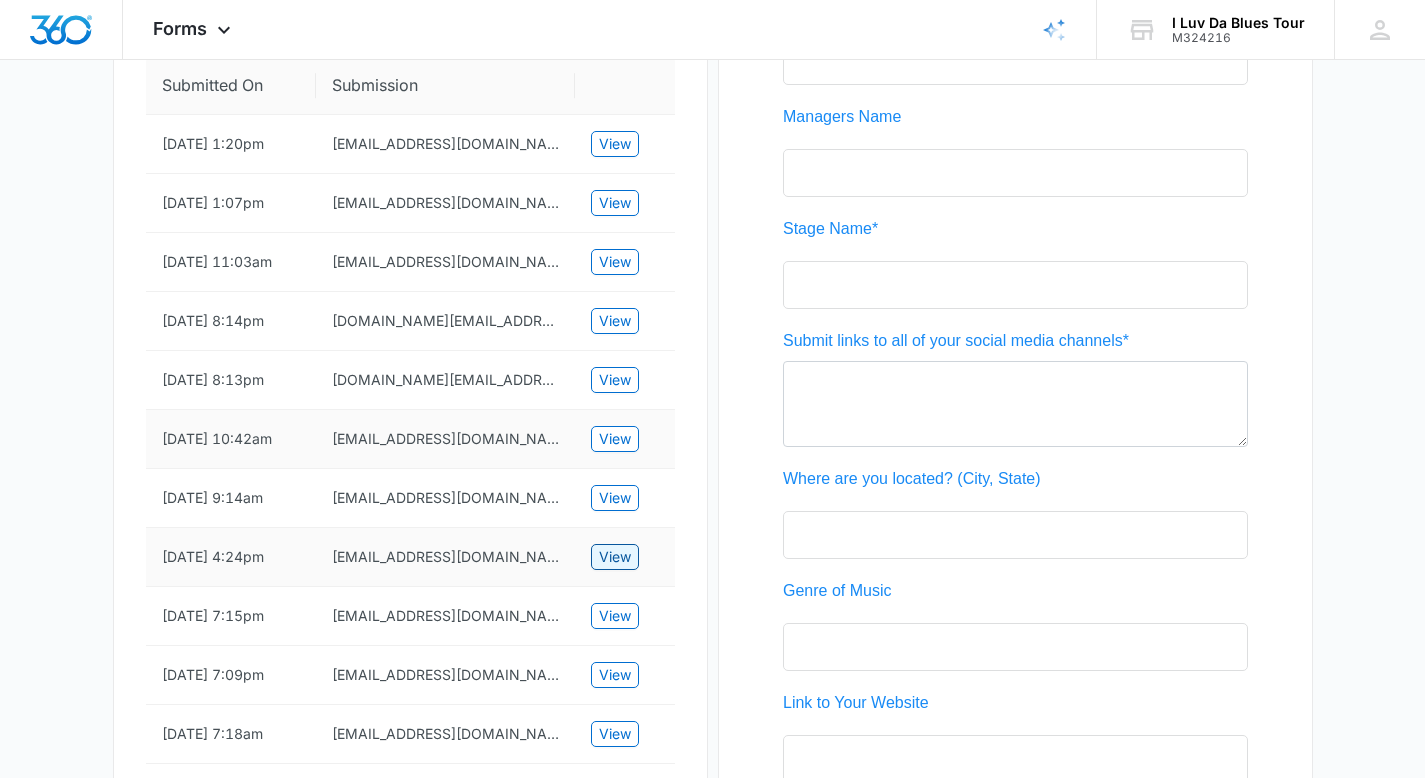 scroll, scrollTop: 544, scrollLeft: 0, axis: vertical 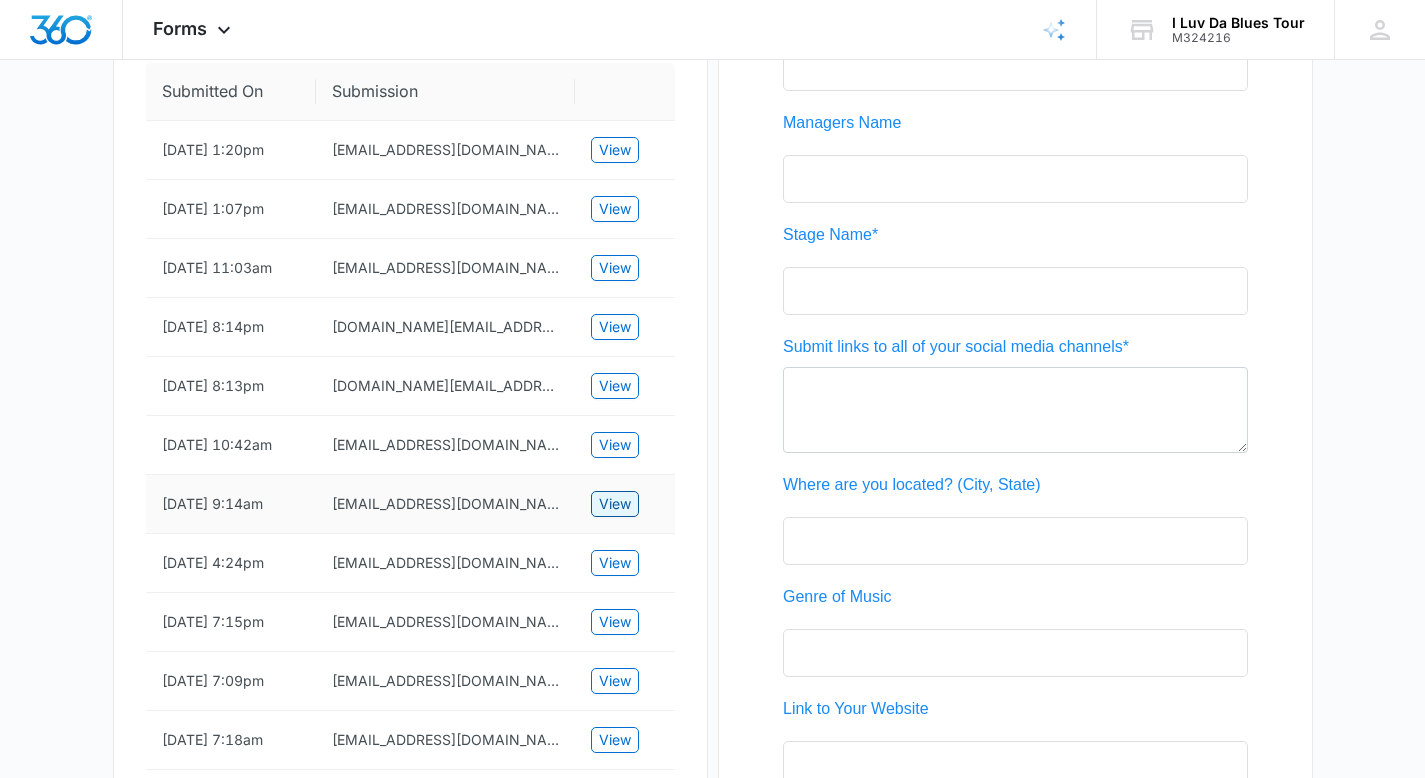 click on "View" at bounding box center (615, 504) 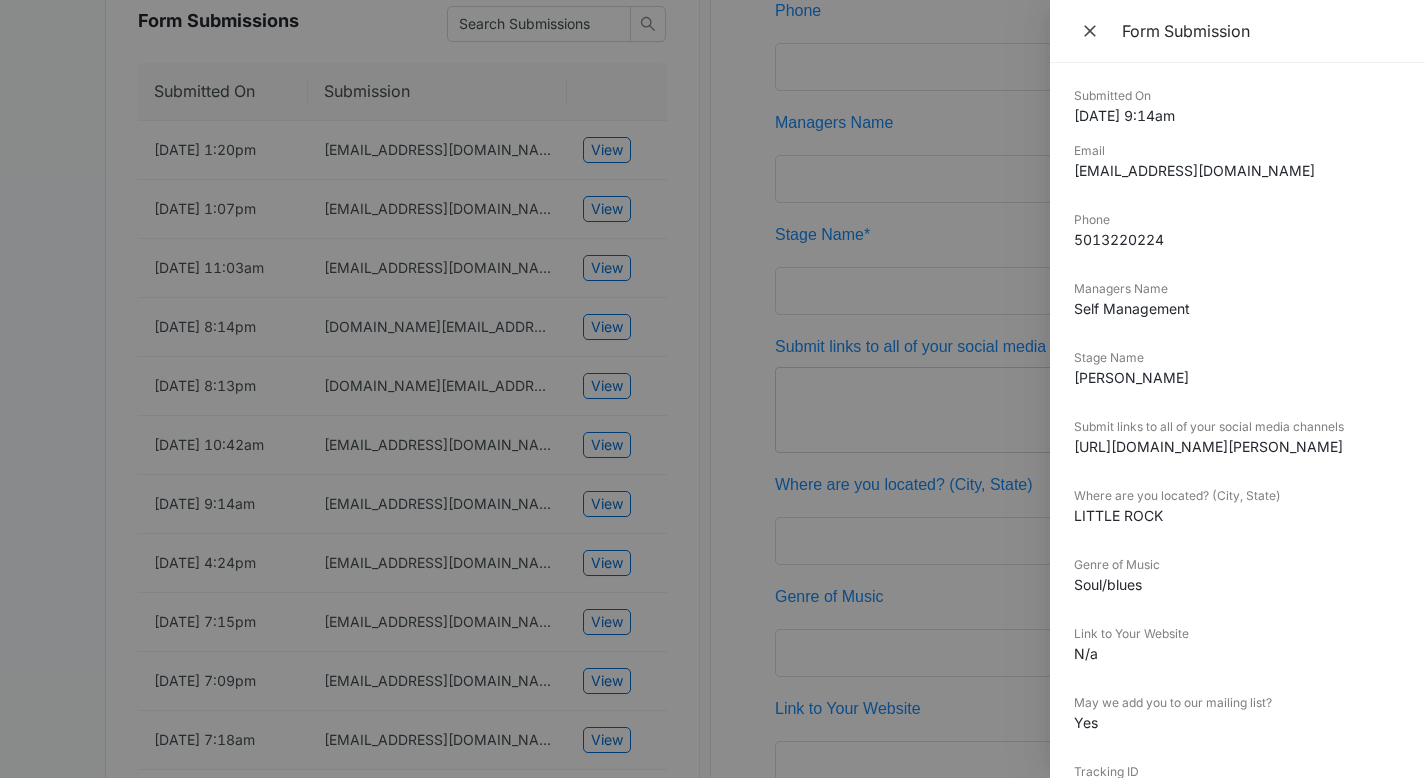 drag, startPoint x: 1075, startPoint y: 113, endPoint x: 1209, endPoint y: 113, distance: 134 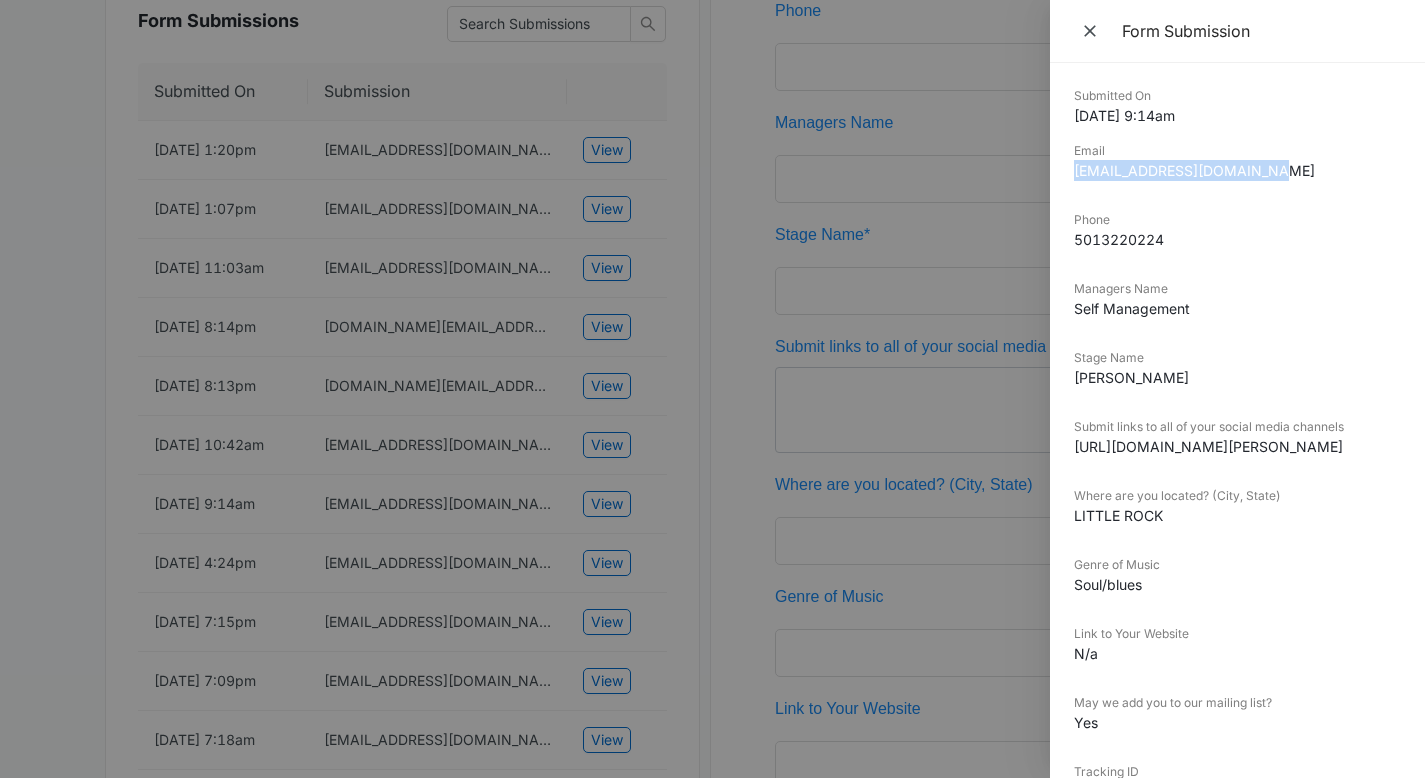 drag, startPoint x: 1249, startPoint y: 171, endPoint x: 1073, endPoint y: 172, distance: 176.00284 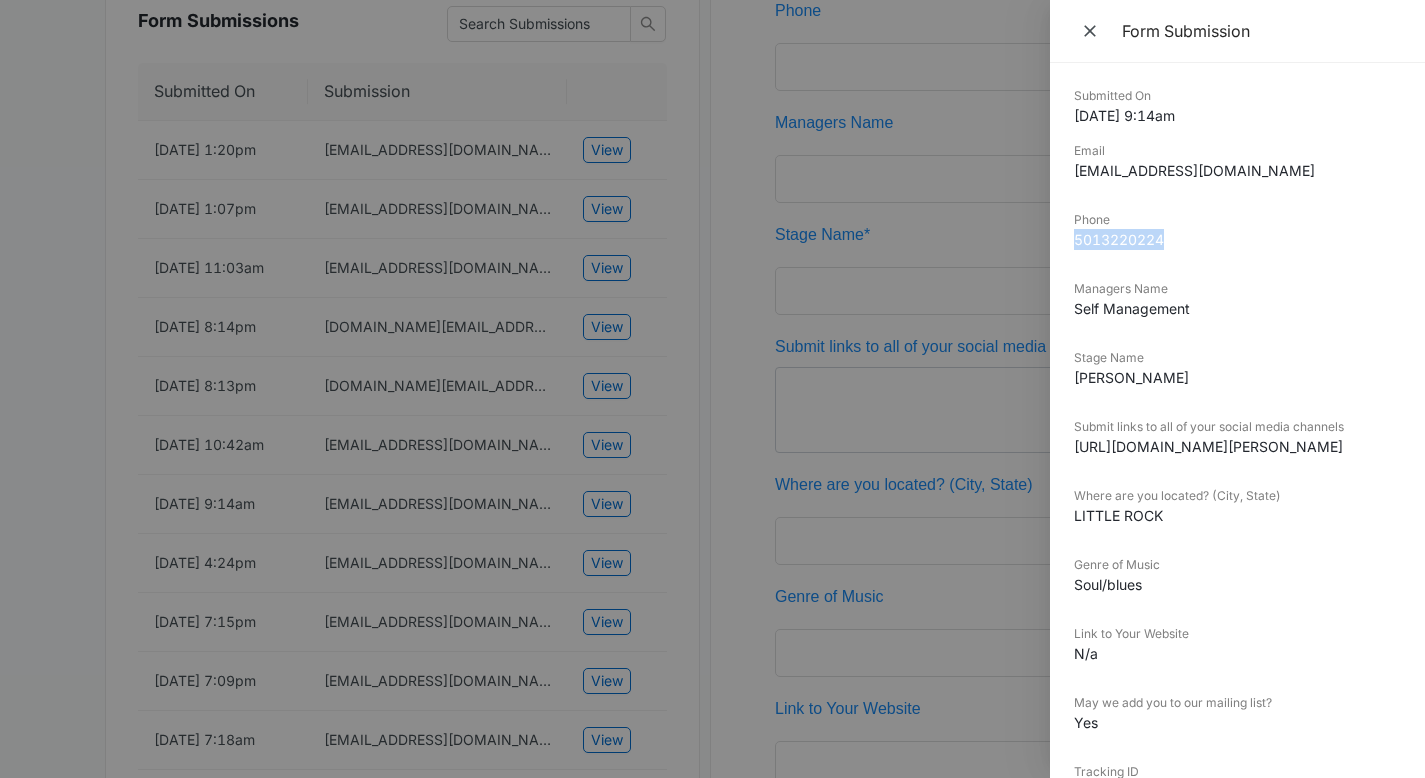 drag, startPoint x: 1134, startPoint y: 241, endPoint x: 1074, endPoint y: 240, distance: 60.00833 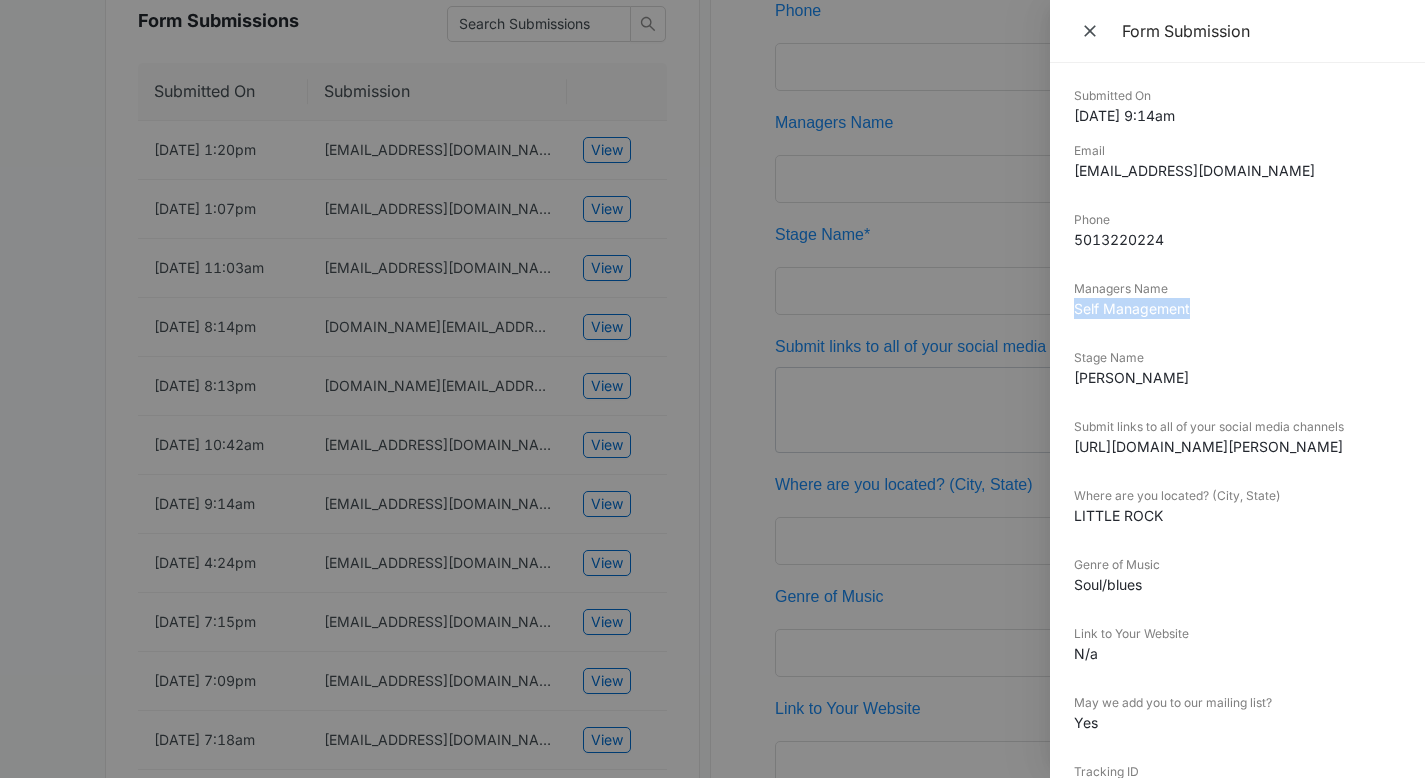 drag, startPoint x: 1077, startPoint y: 308, endPoint x: 1202, endPoint y: 310, distance: 125.016 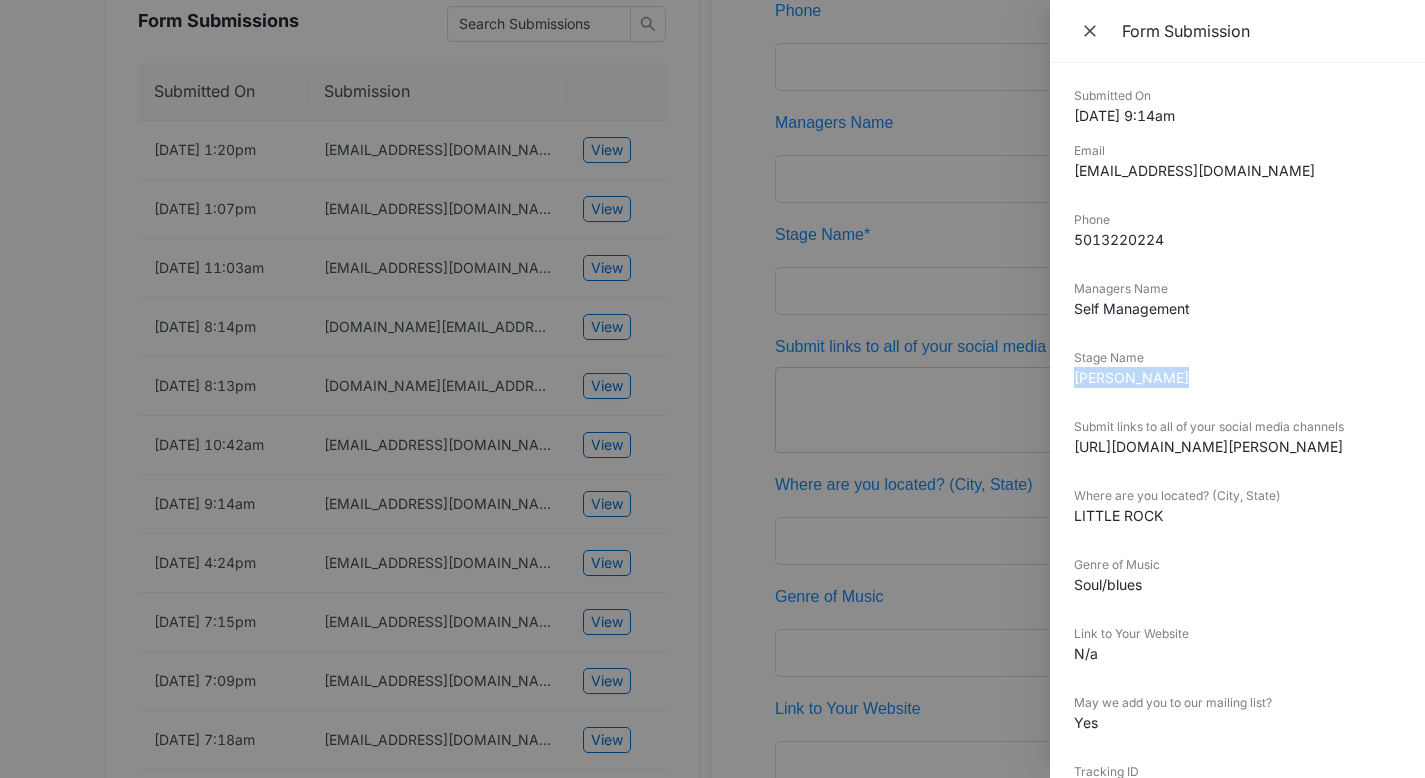 drag, startPoint x: 1165, startPoint y: 375, endPoint x: 1074, endPoint y: 372, distance: 91.04944 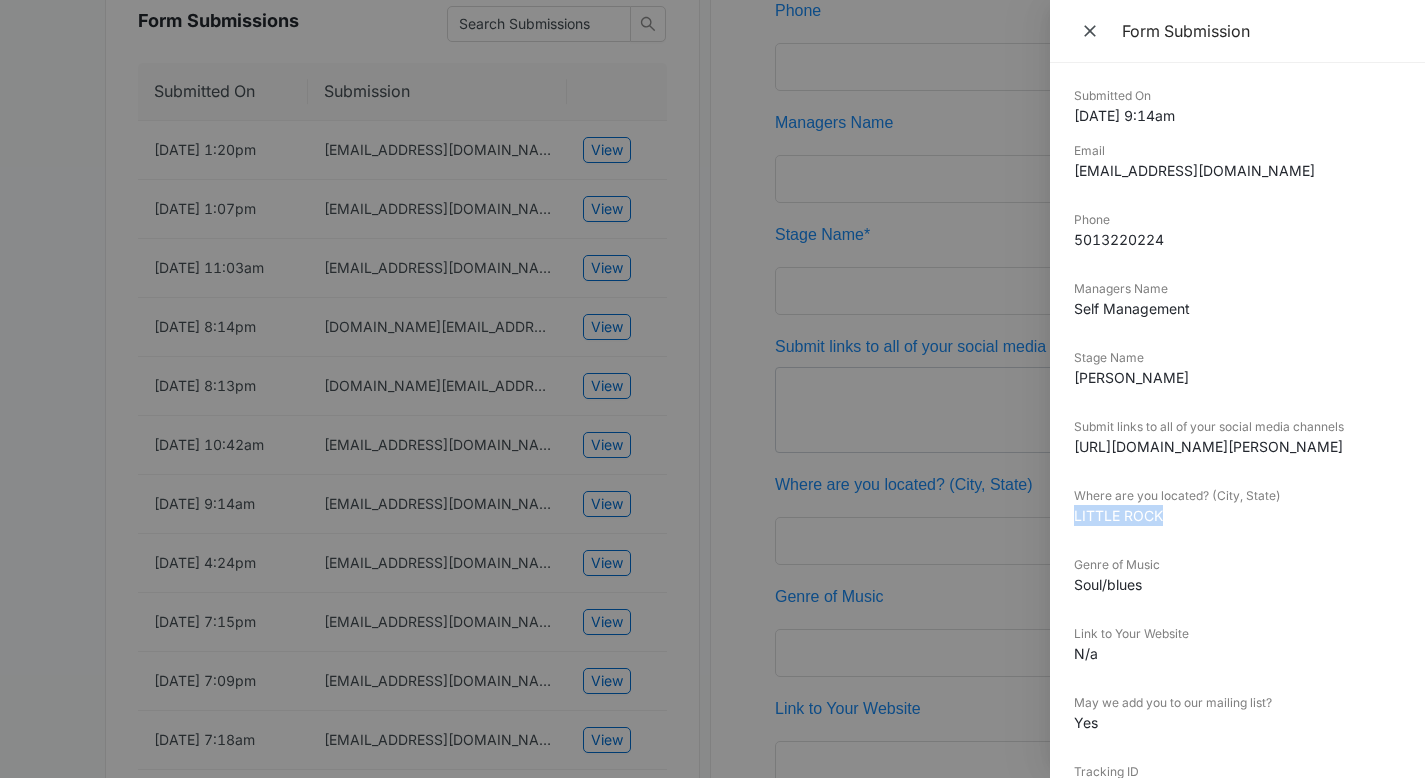 drag, startPoint x: 1060, startPoint y: 513, endPoint x: 1144, endPoint y: 514, distance: 84.00595 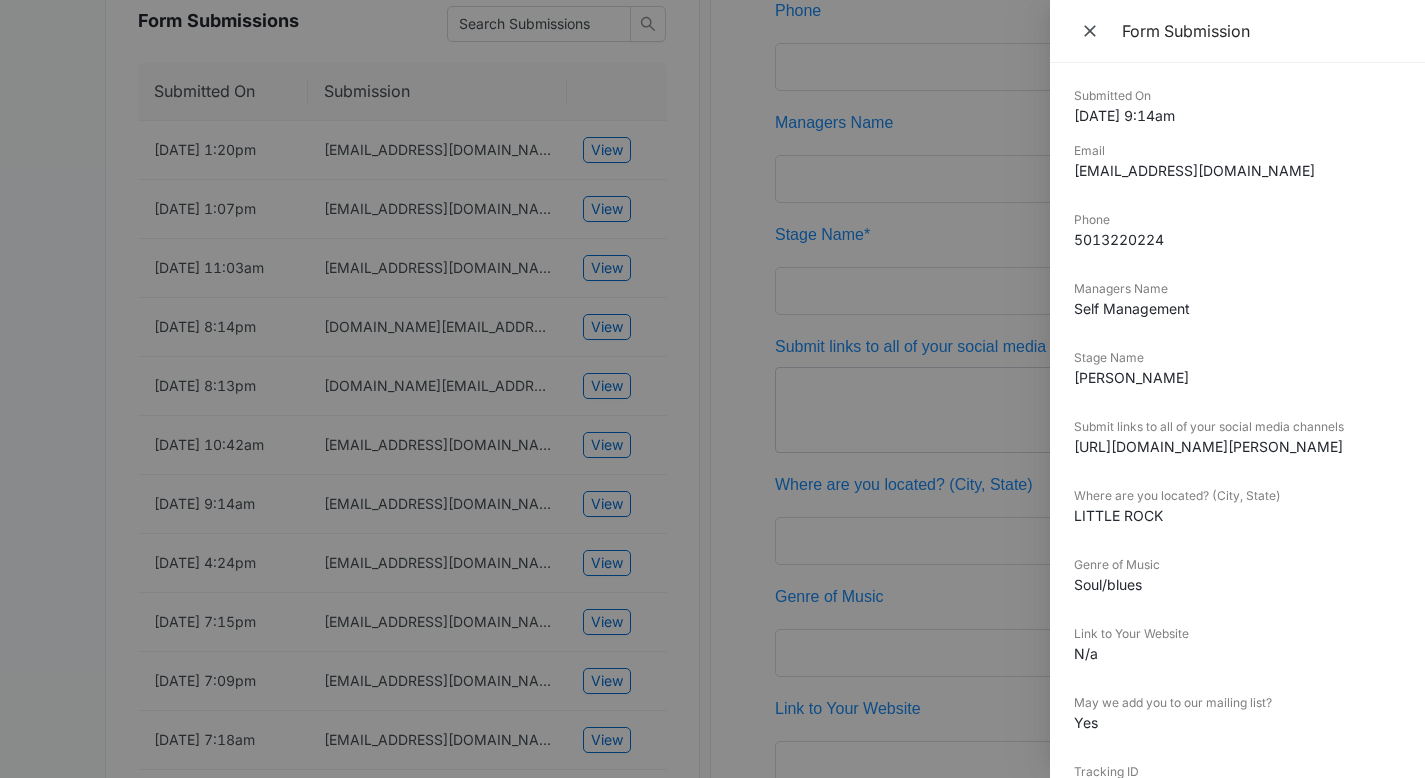 click at bounding box center (712, 389) 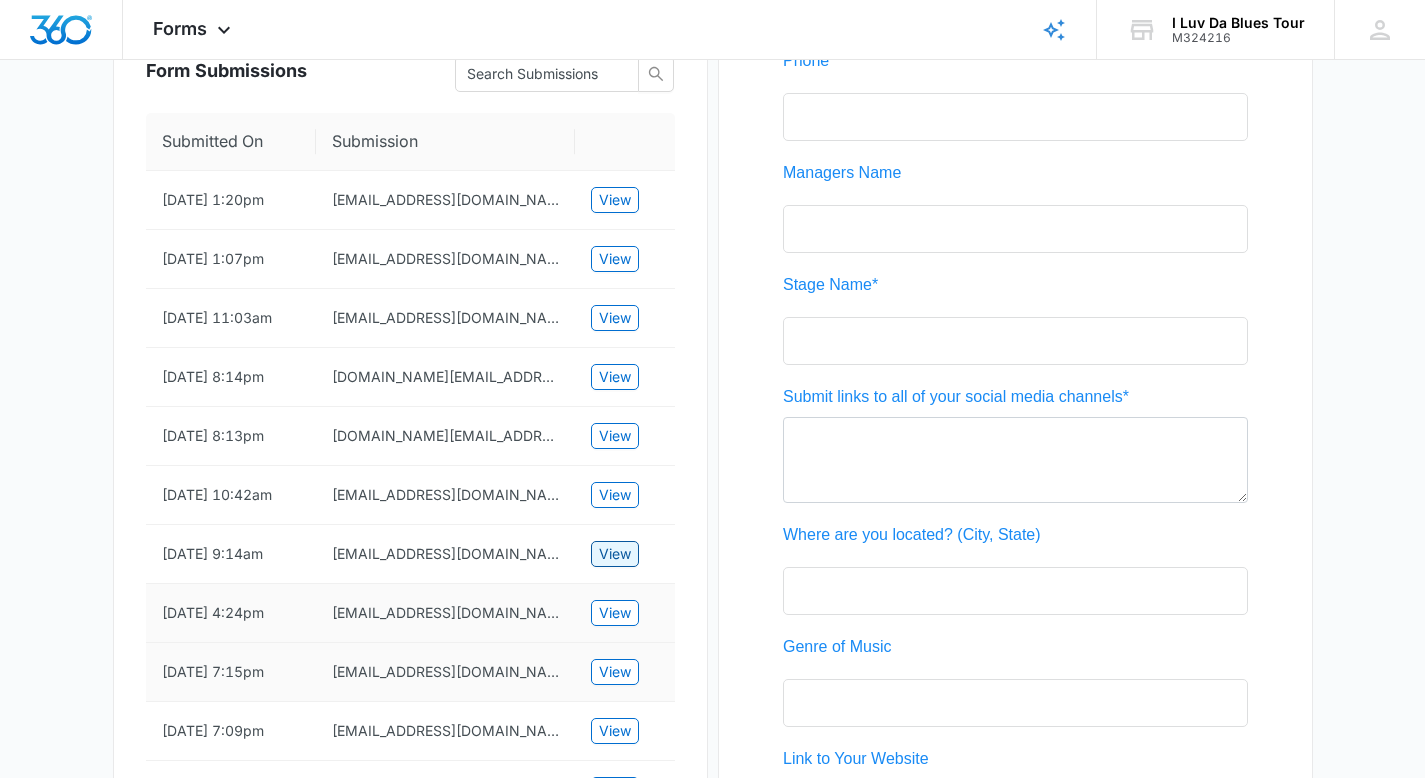 scroll, scrollTop: 496, scrollLeft: 0, axis: vertical 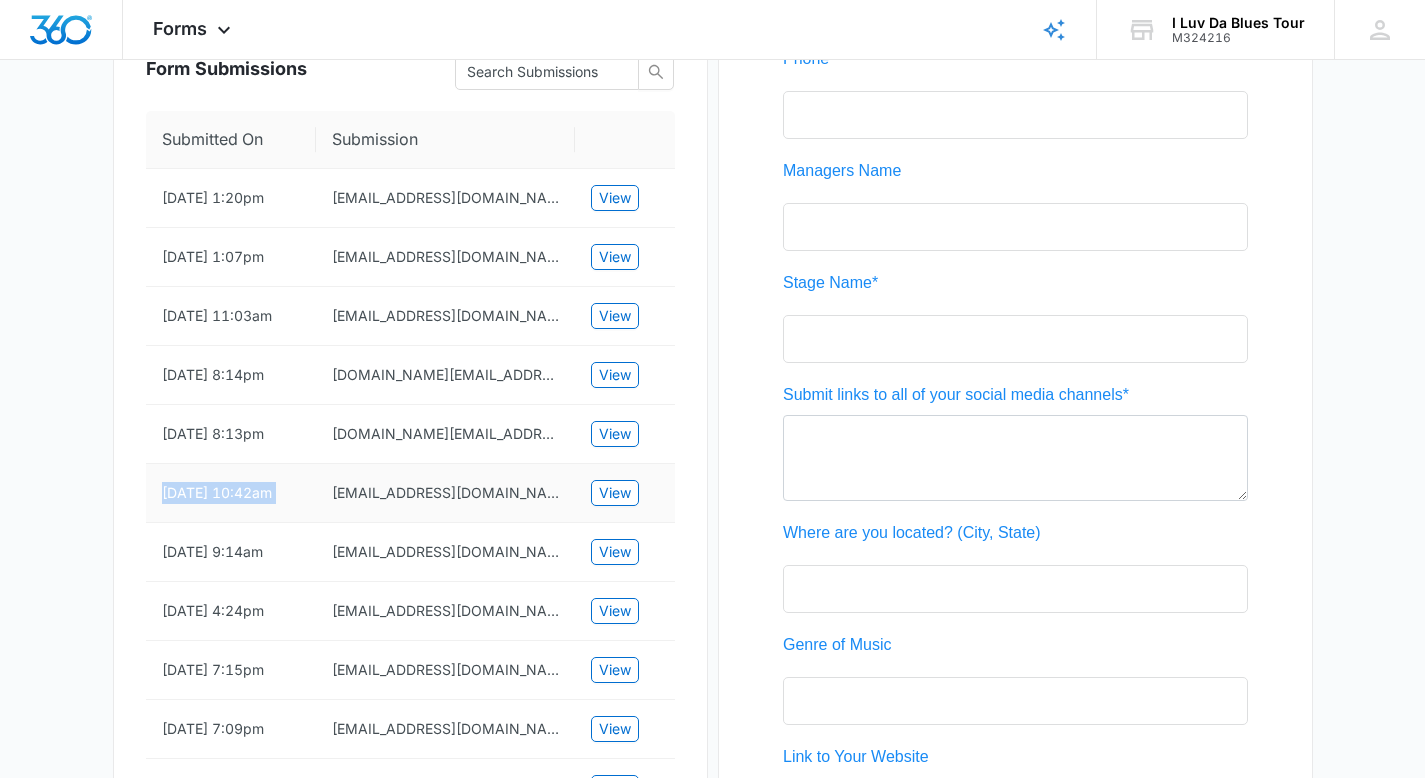 drag, startPoint x: 162, startPoint y: 492, endPoint x: 317, endPoint y: 498, distance: 155.11609 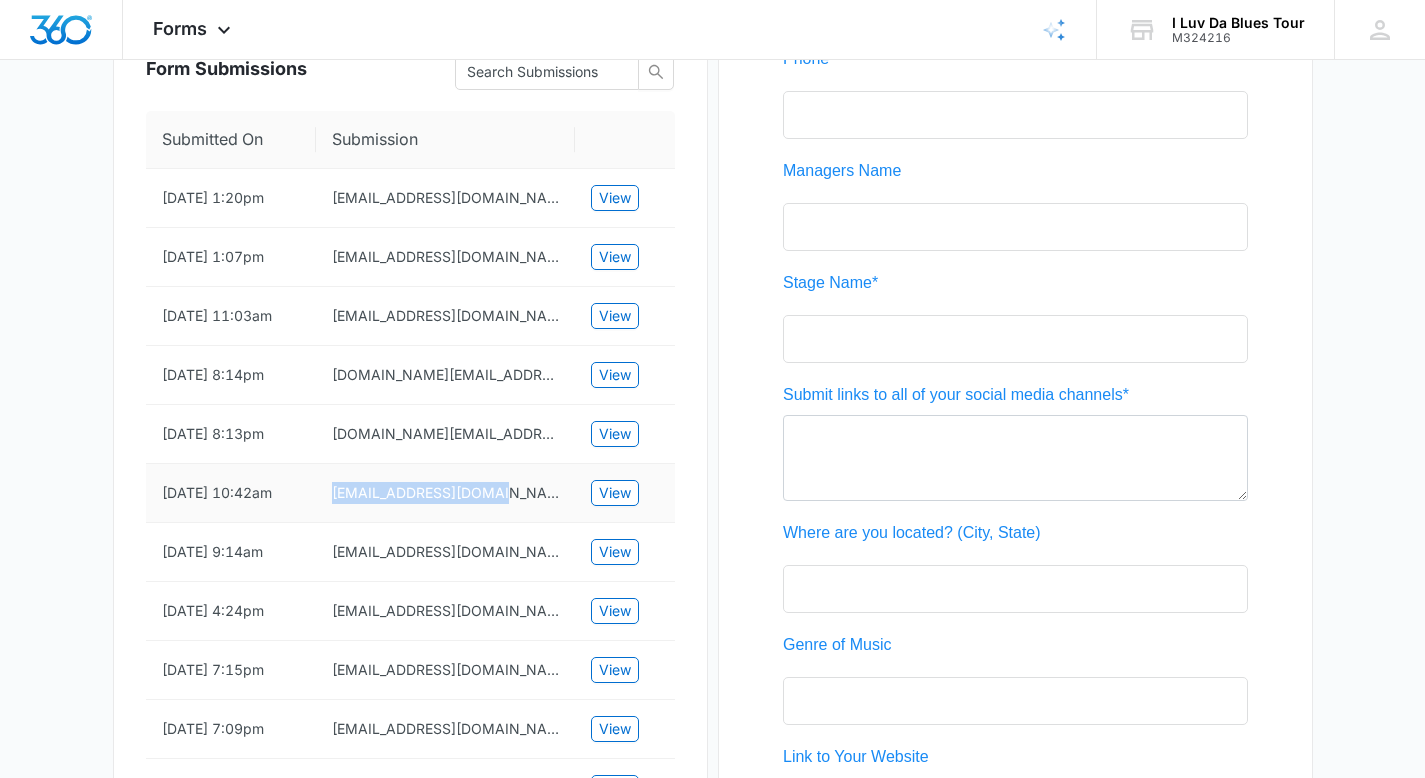 drag, startPoint x: 327, startPoint y: 490, endPoint x: 499, endPoint y: 490, distance: 172 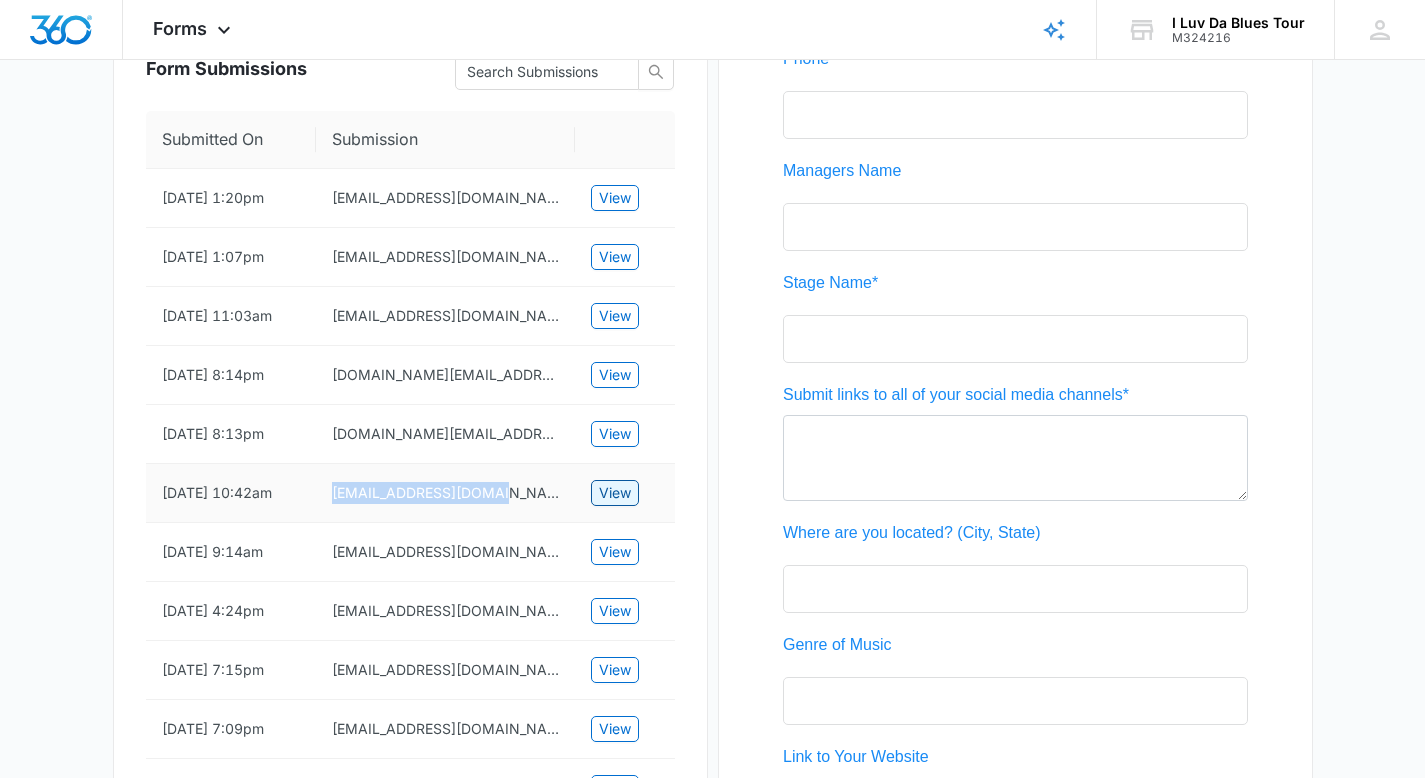 click on "View" at bounding box center (615, 493) 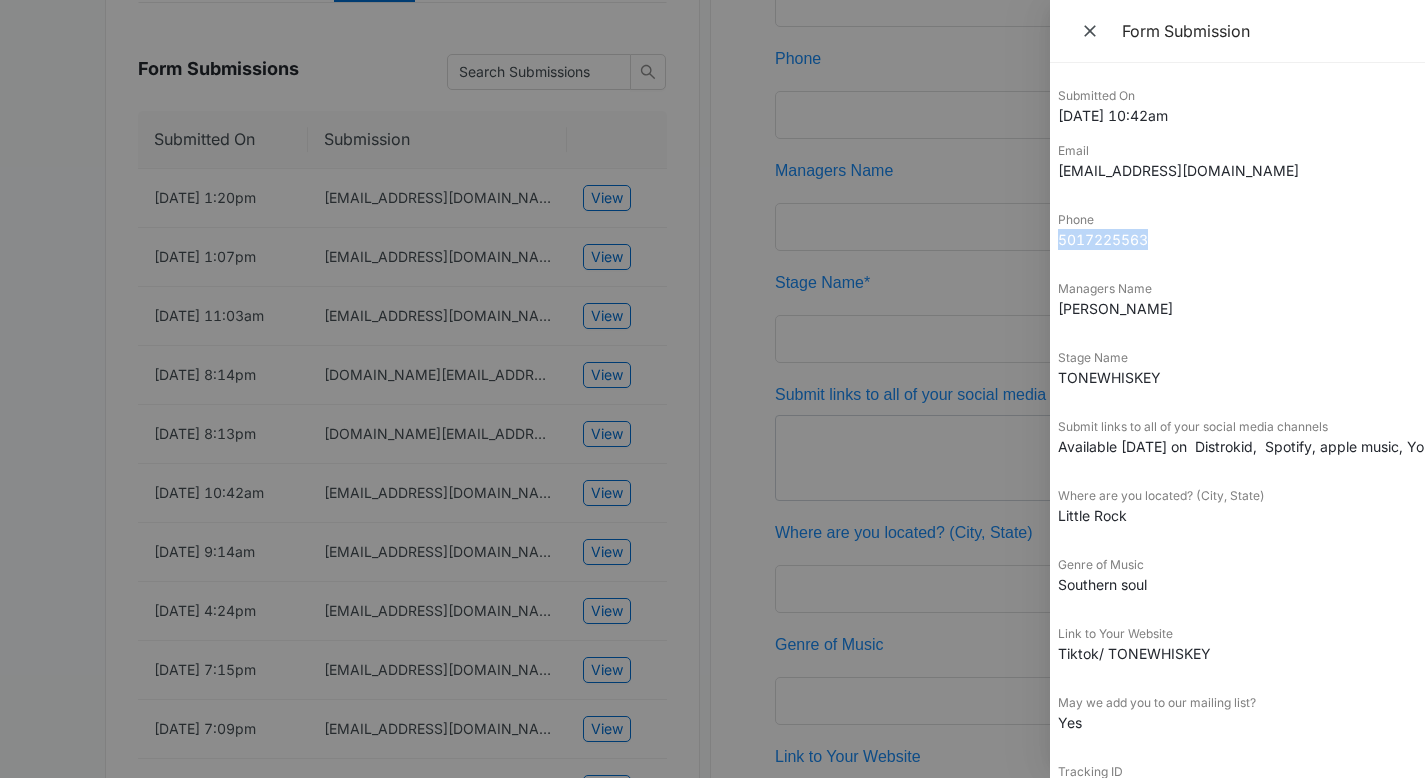 drag, startPoint x: 1061, startPoint y: 239, endPoint x: 1173, endPoint y: 240, distance: 112.00446 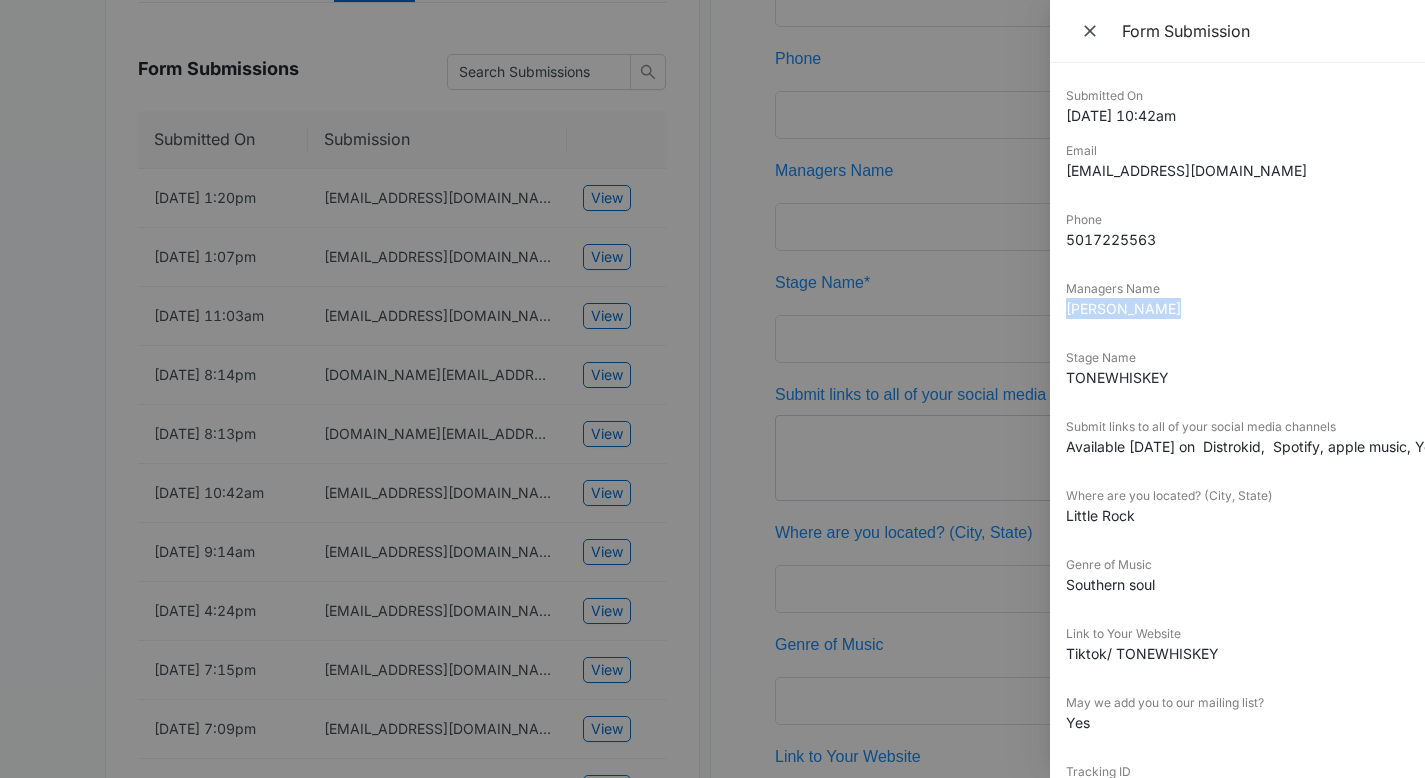 scroll, scrollTop: 0, scrollLeft: 0, axis: both 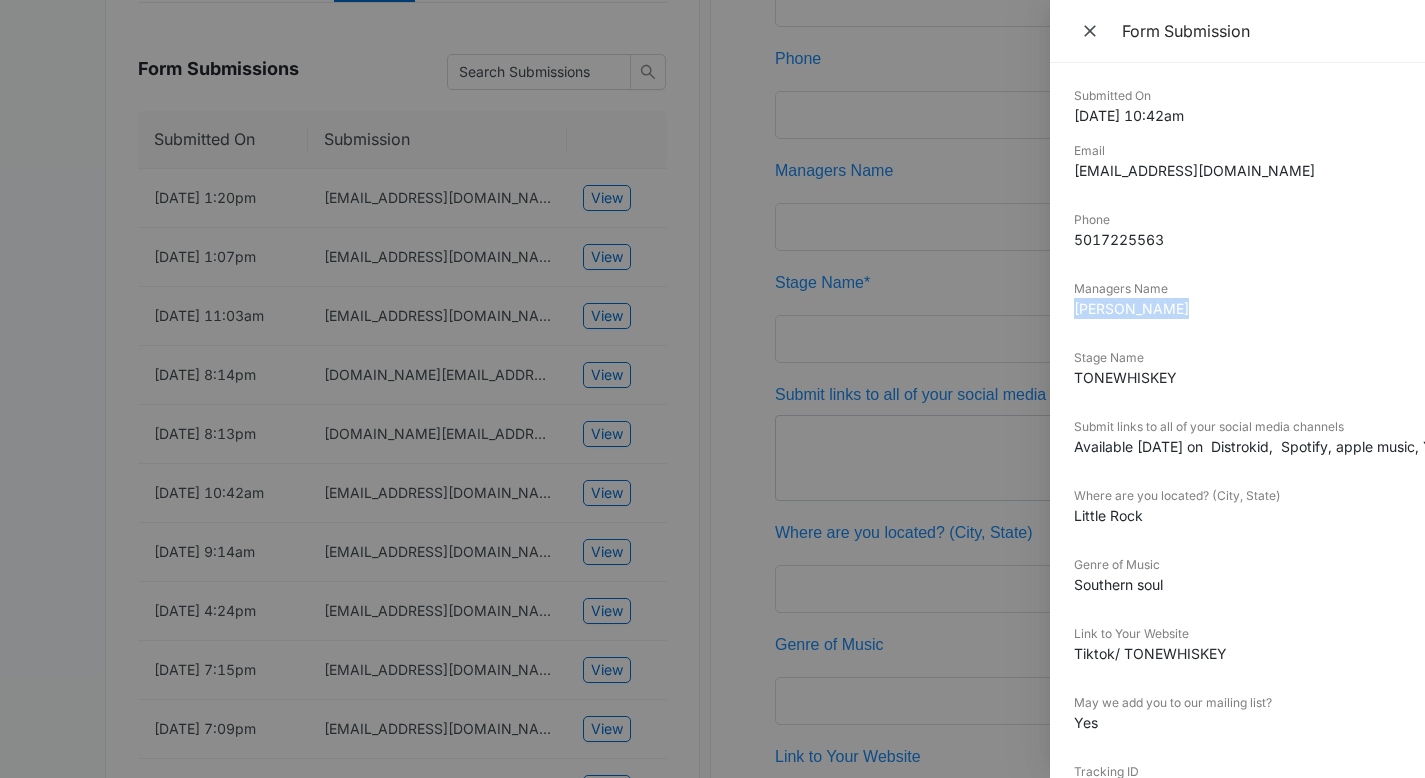 drag, startPoint x: 1156, startPoint y: 310, endPoint x: 1058, endPoint y: 315, distance: 98.12747 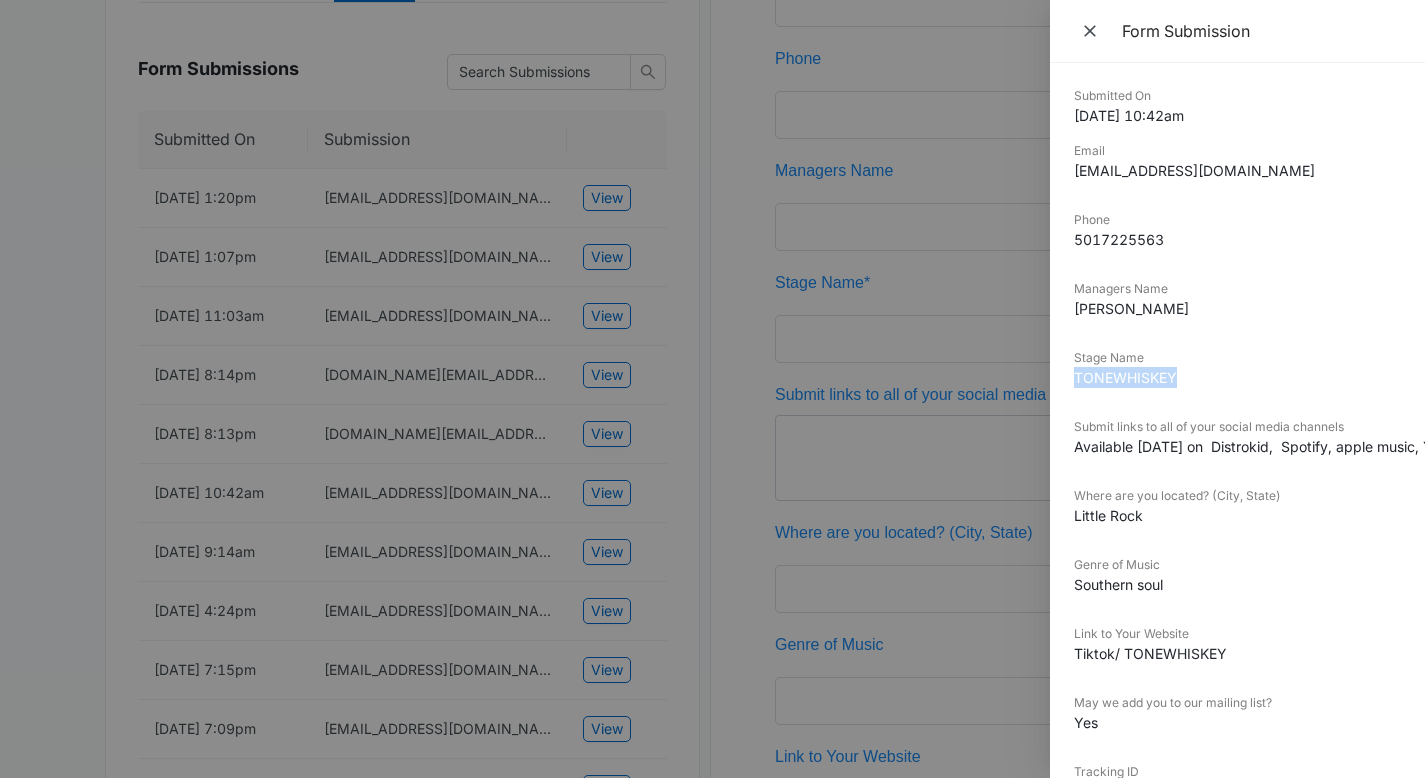 drag, startPoint x: 1076, startPoint y: 371, endPoint x: 1182, endPoint y: 375, distance: 106.07545 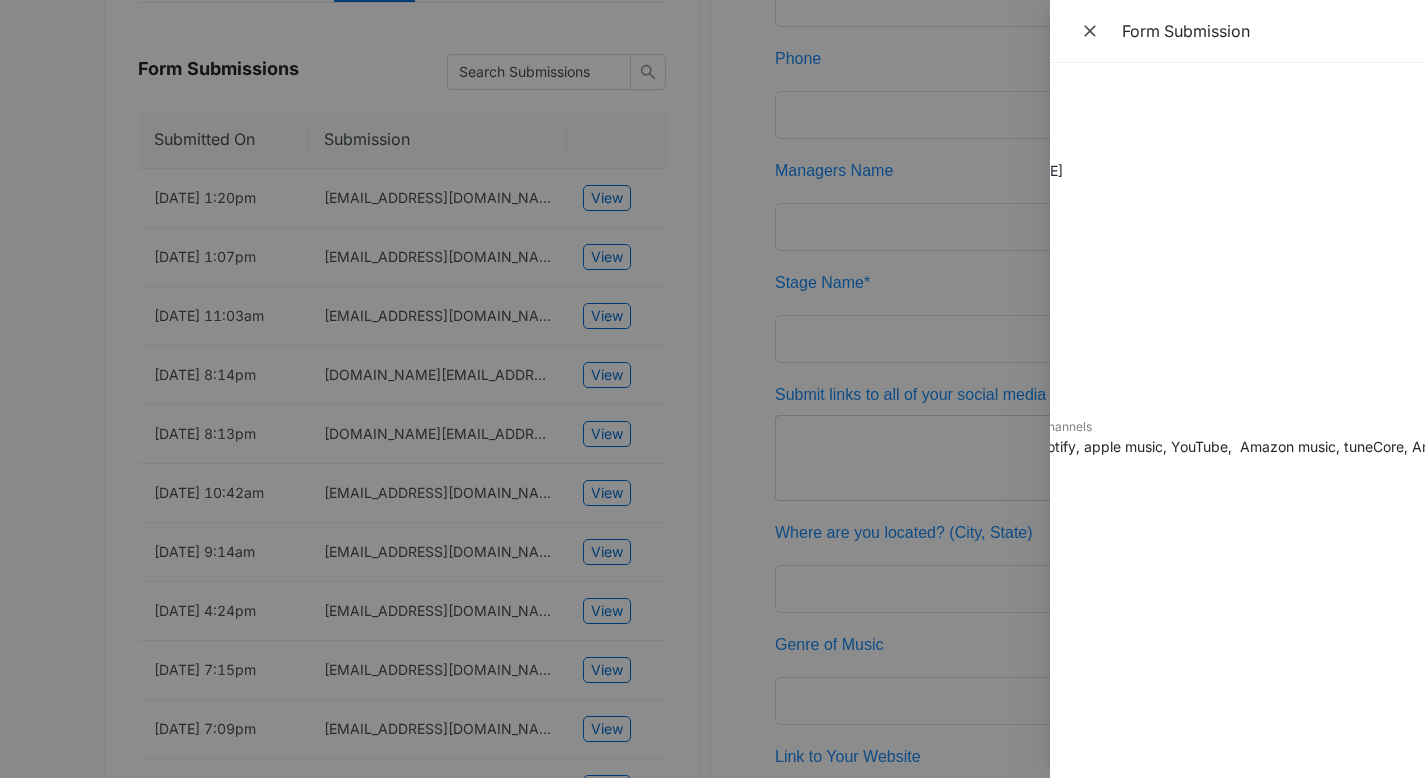 scroll, scrollTop: 0, scrollLeft: 0, axis: both 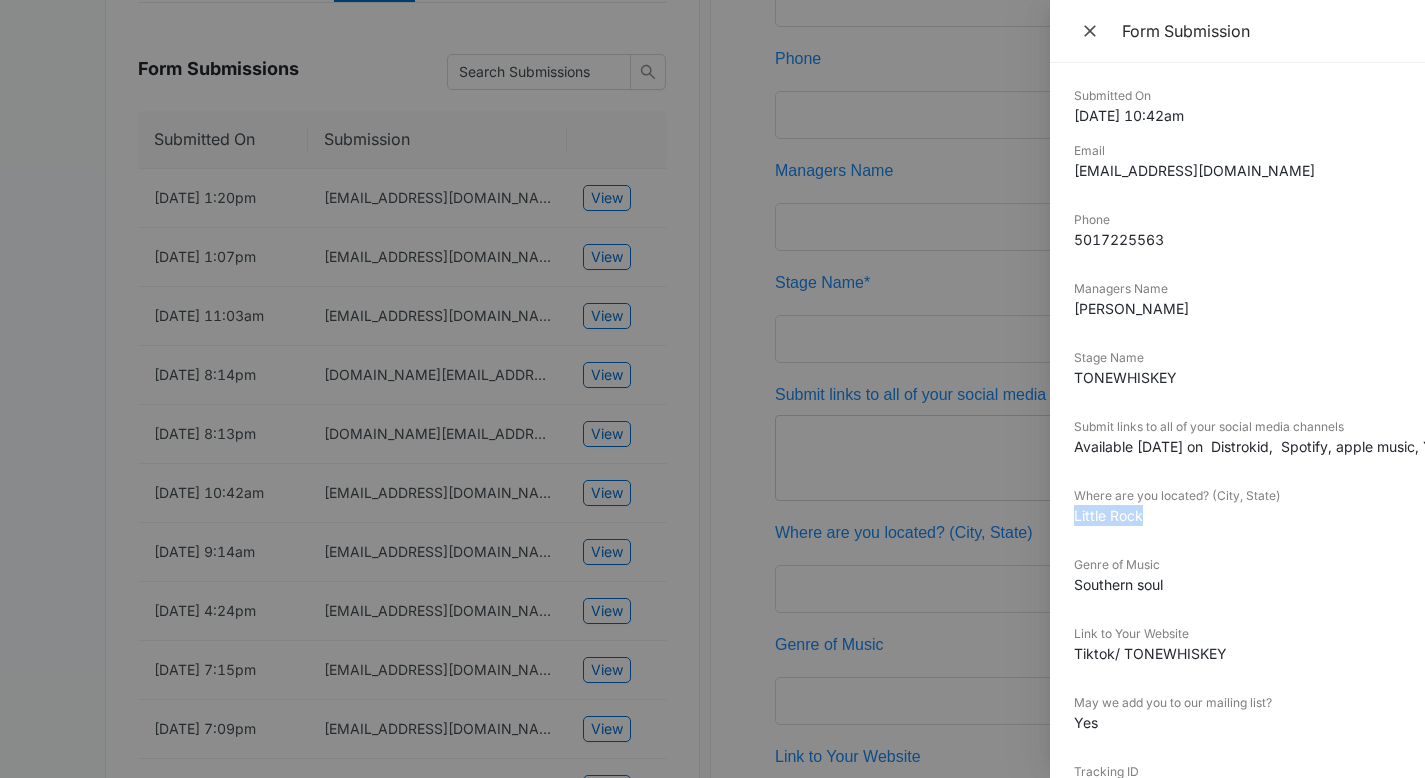 drag, startPoint x: 1076, startPoint y: 513, endPoint x: 1152, endPoint y: 524, distance: 76.79192 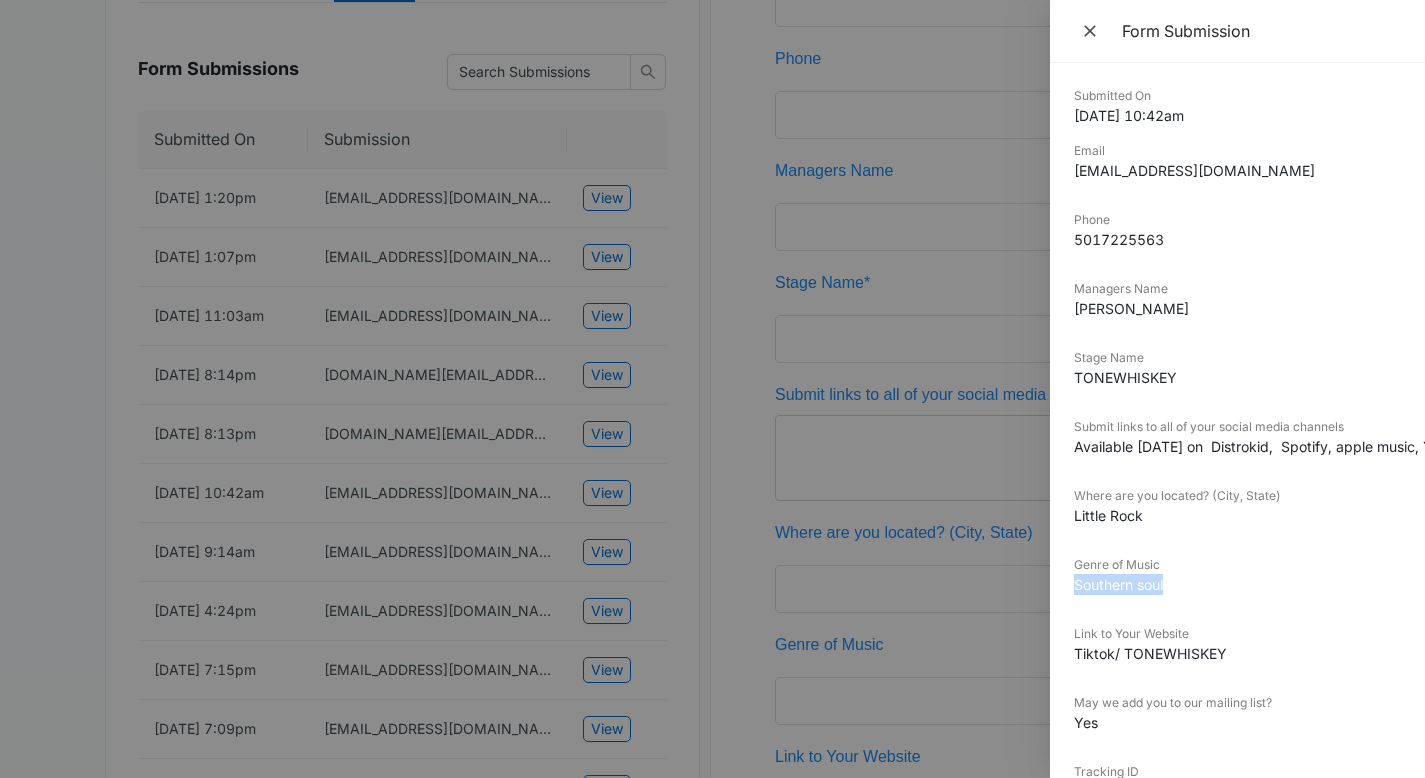 drag, startPoint x: 1073, startPoint y: 582, endPoint x: 1166, endPoint y: 582, distance: 93 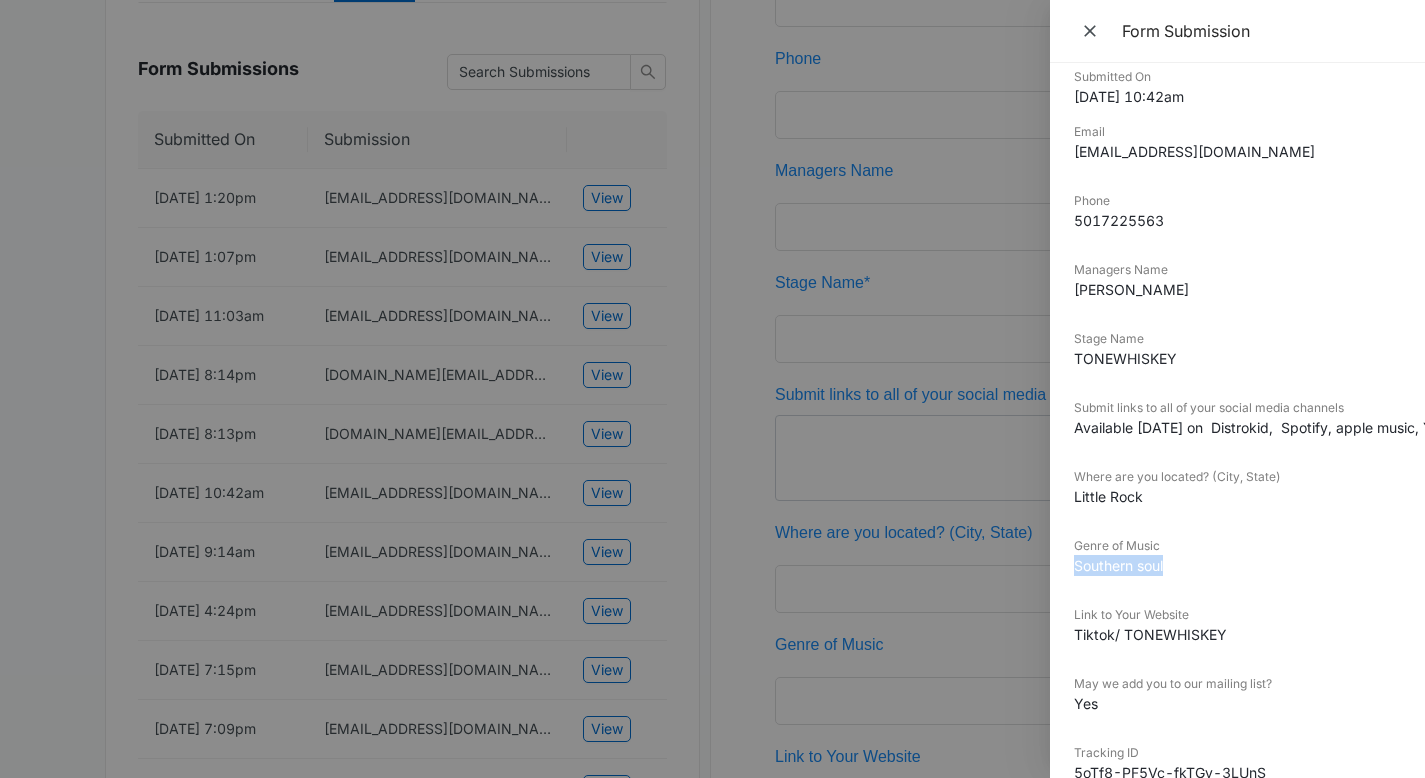 scroll, scrollTop: 29, scrollLeft: 0, axis: vertical 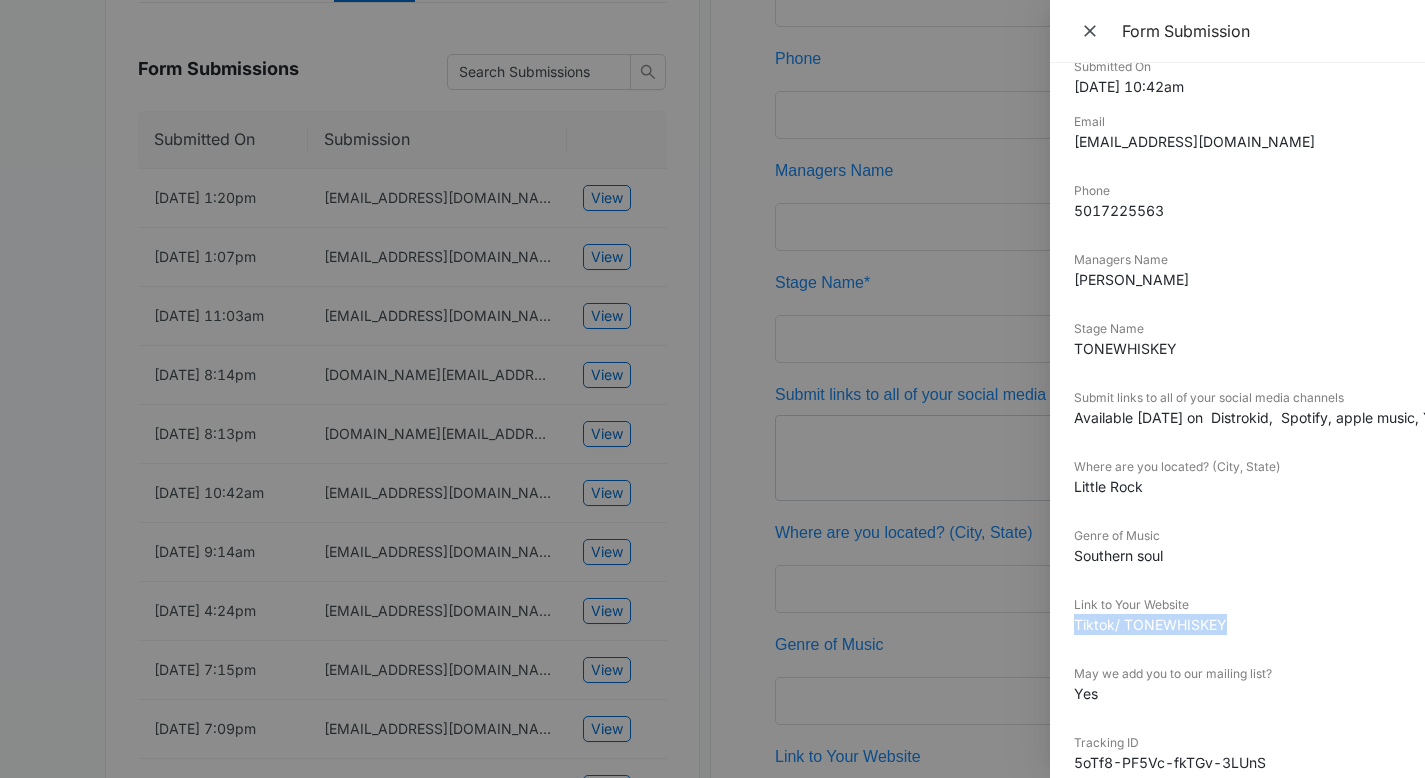 drag, startPoint x: 1197, startPoint y: 626, endPoint x: 1071, endPoint y: 623, distance: 126.035706 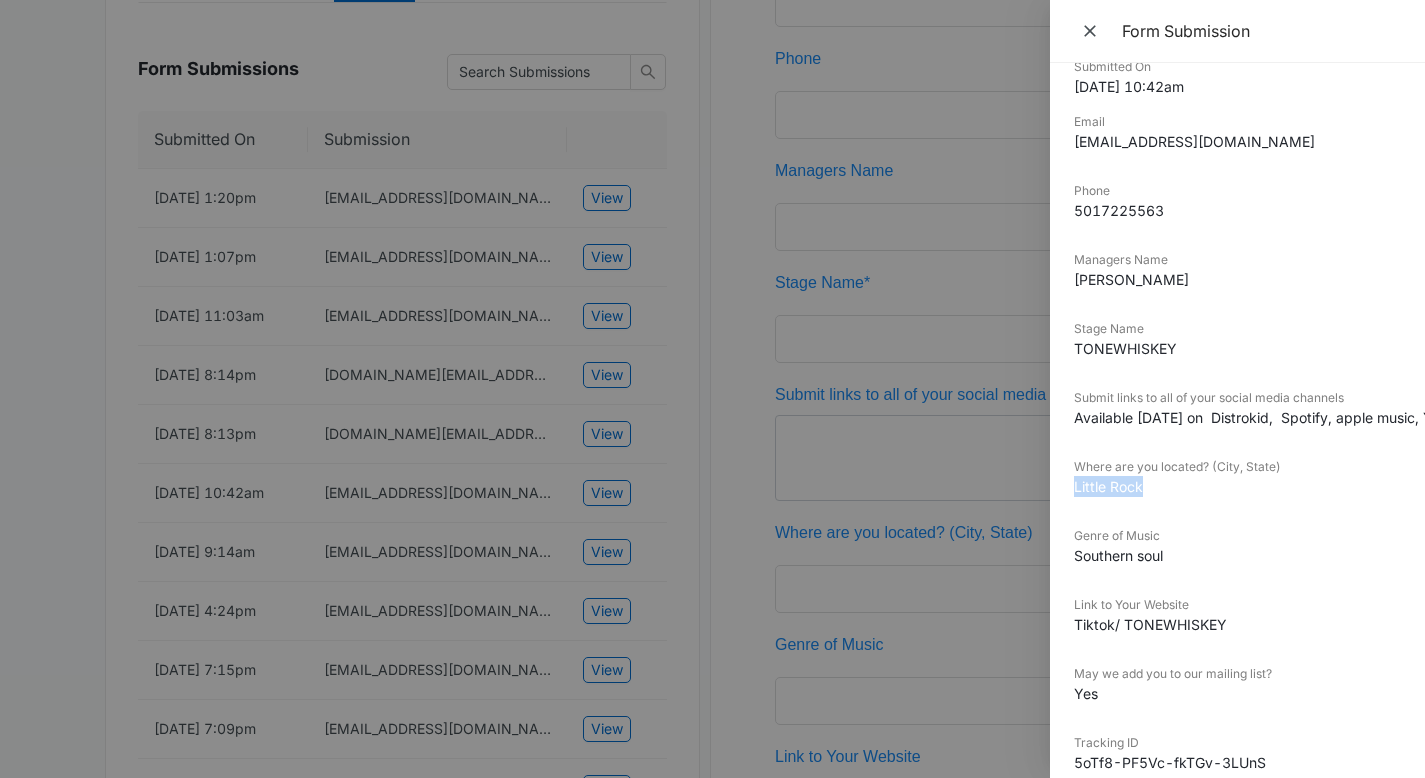 drag, startPoint x: 1154, startPoint y: 484, endPoint x: 1065, endPoint y: 482, distance: 89.02247 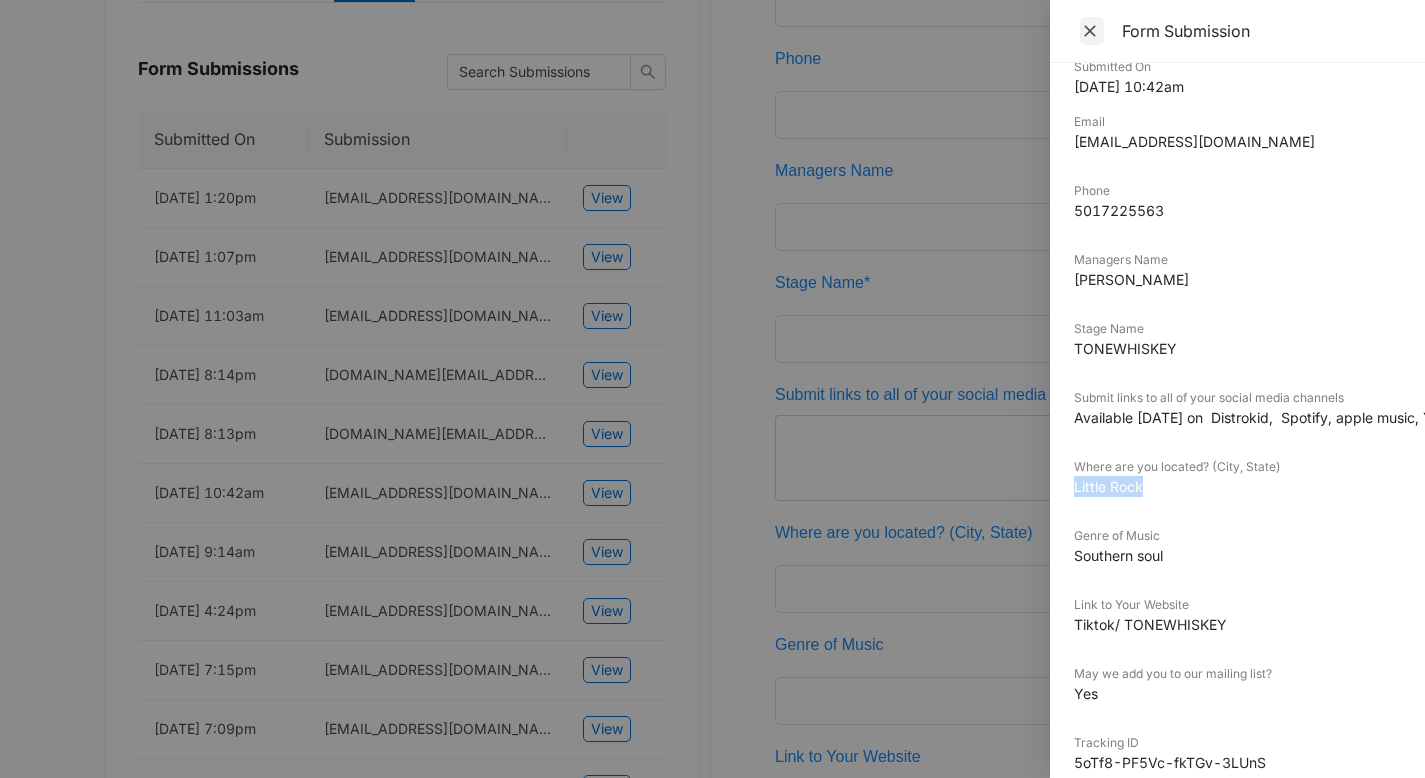 click 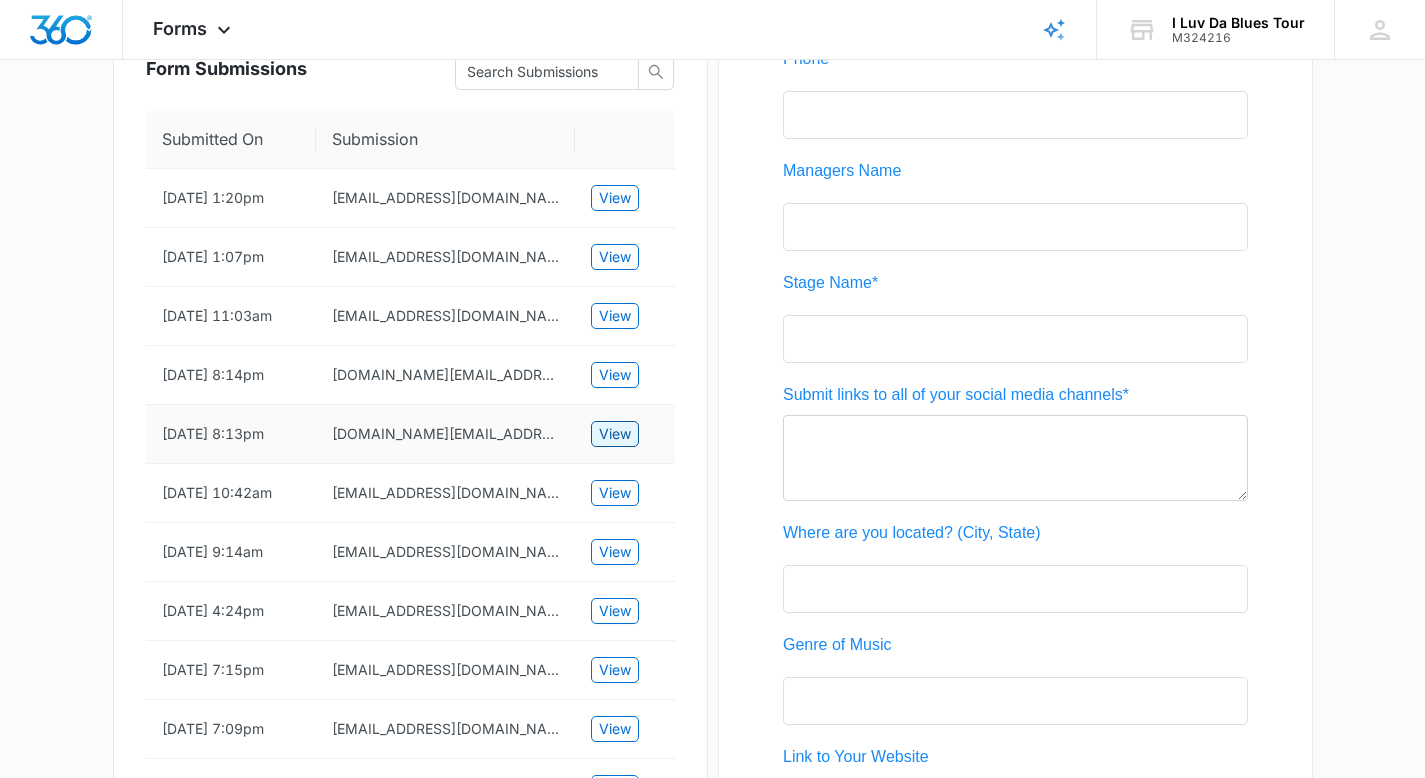 click on "View" at bounding box center (615, 434) 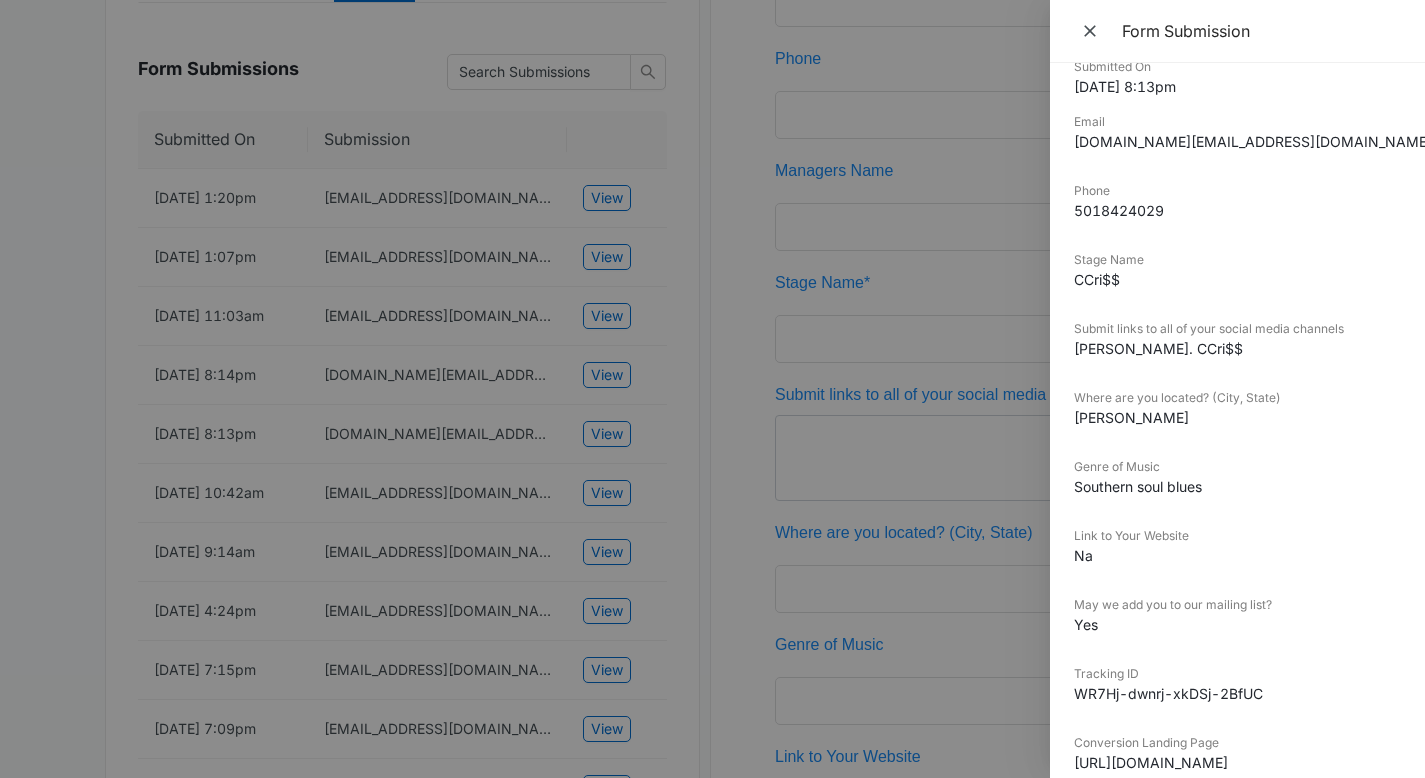 drag, startPoint x: 1087, startPoint y: 24, endPoint x: 1056, endPoint y: 29, distance: 31.400637 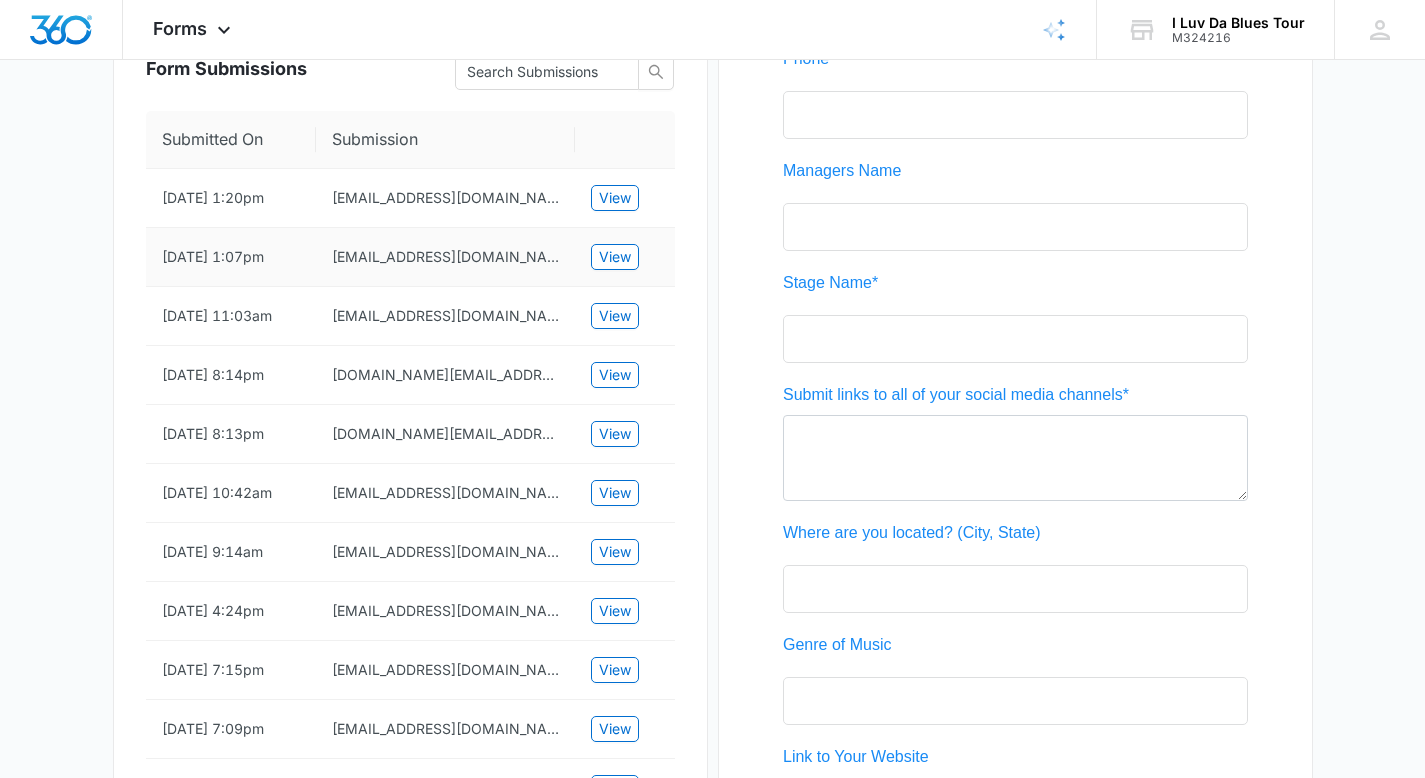 drag, startPoint x: 294, startPoint y: 255, endPoint x: 166, endPoint y: 255, distance: 128 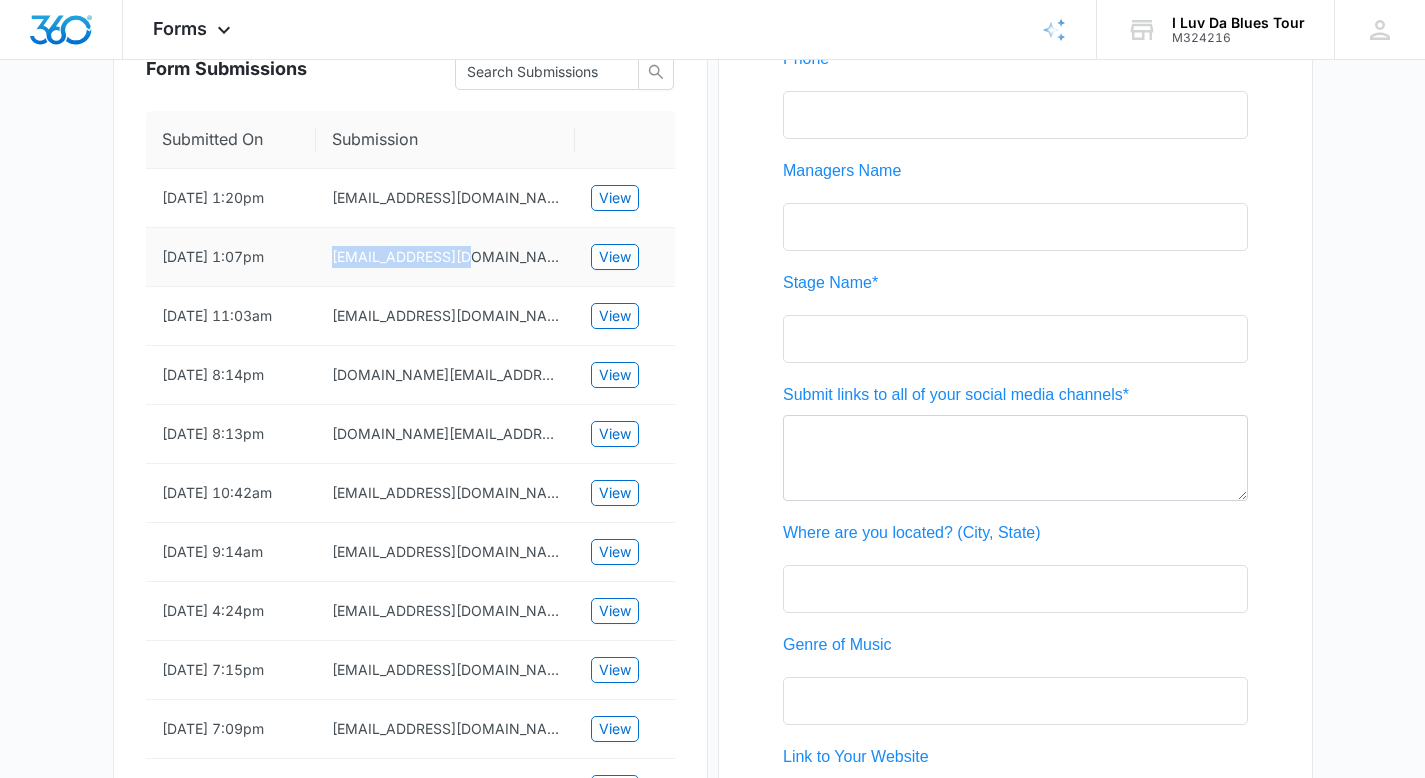 drag, startPoint x: 333, startPoint y: 259, endPoint x: 479, endPoint y: 254, distance: 146.08559 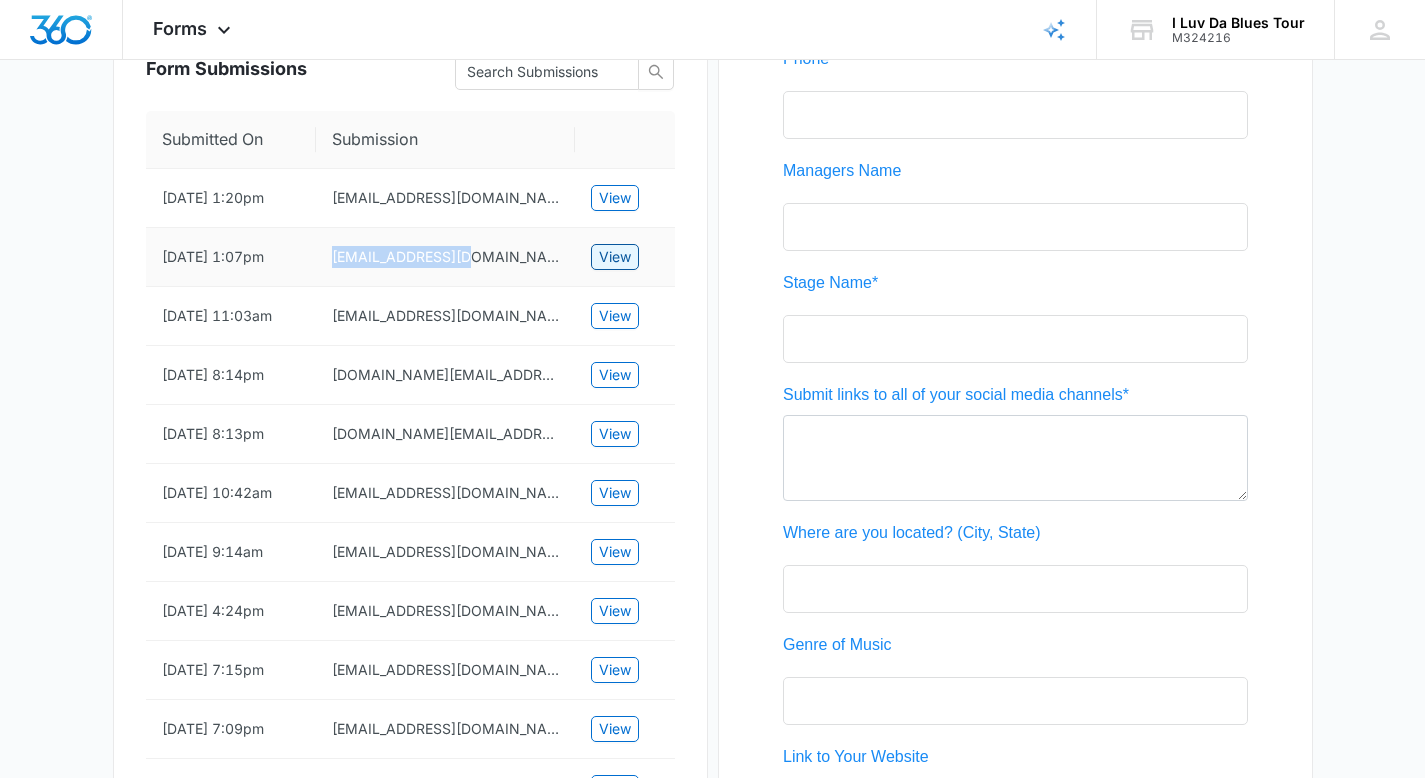 click on "View" at bounding box center (615, 257) 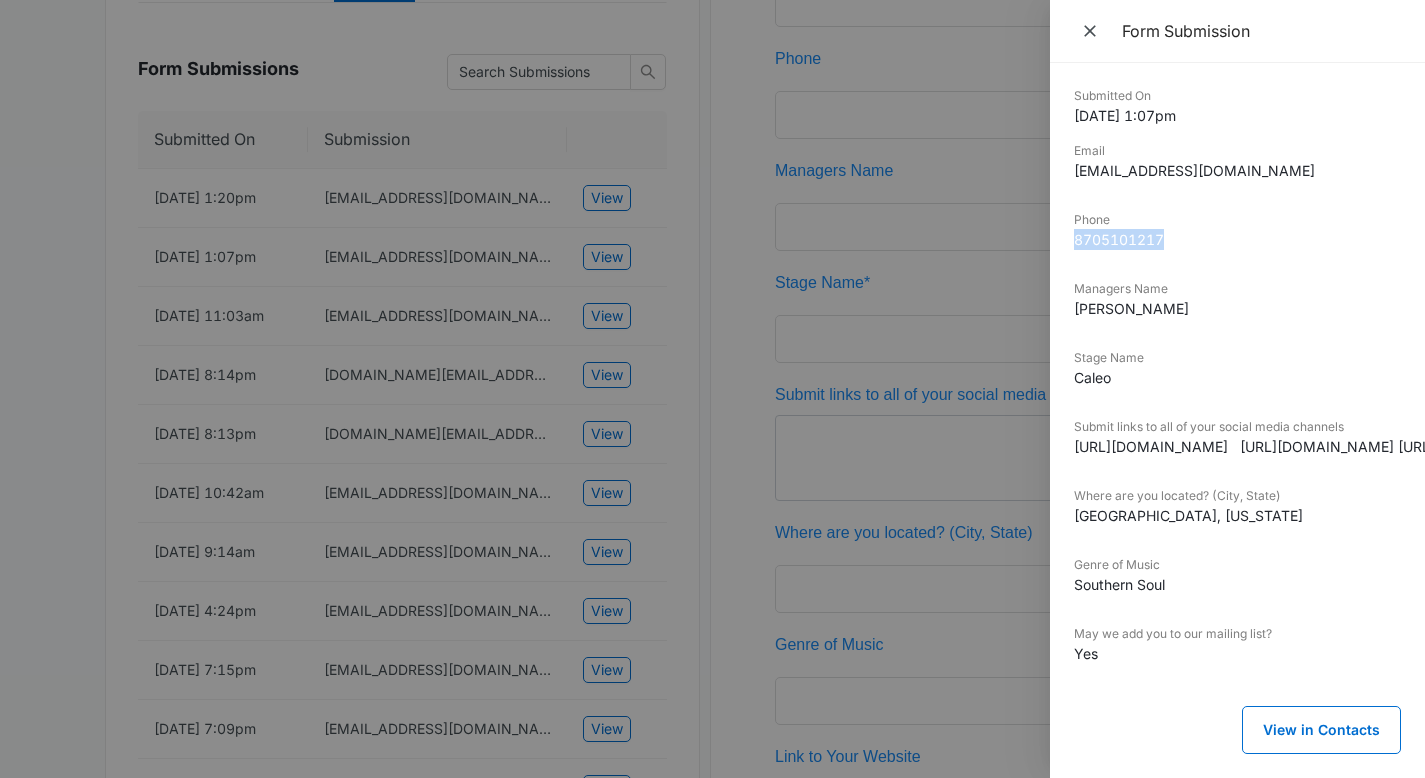 drag, startPoint x: 1074, startPoint y: 239, endPoint x: 1179, endPoint y: 241, distance: 105.01904 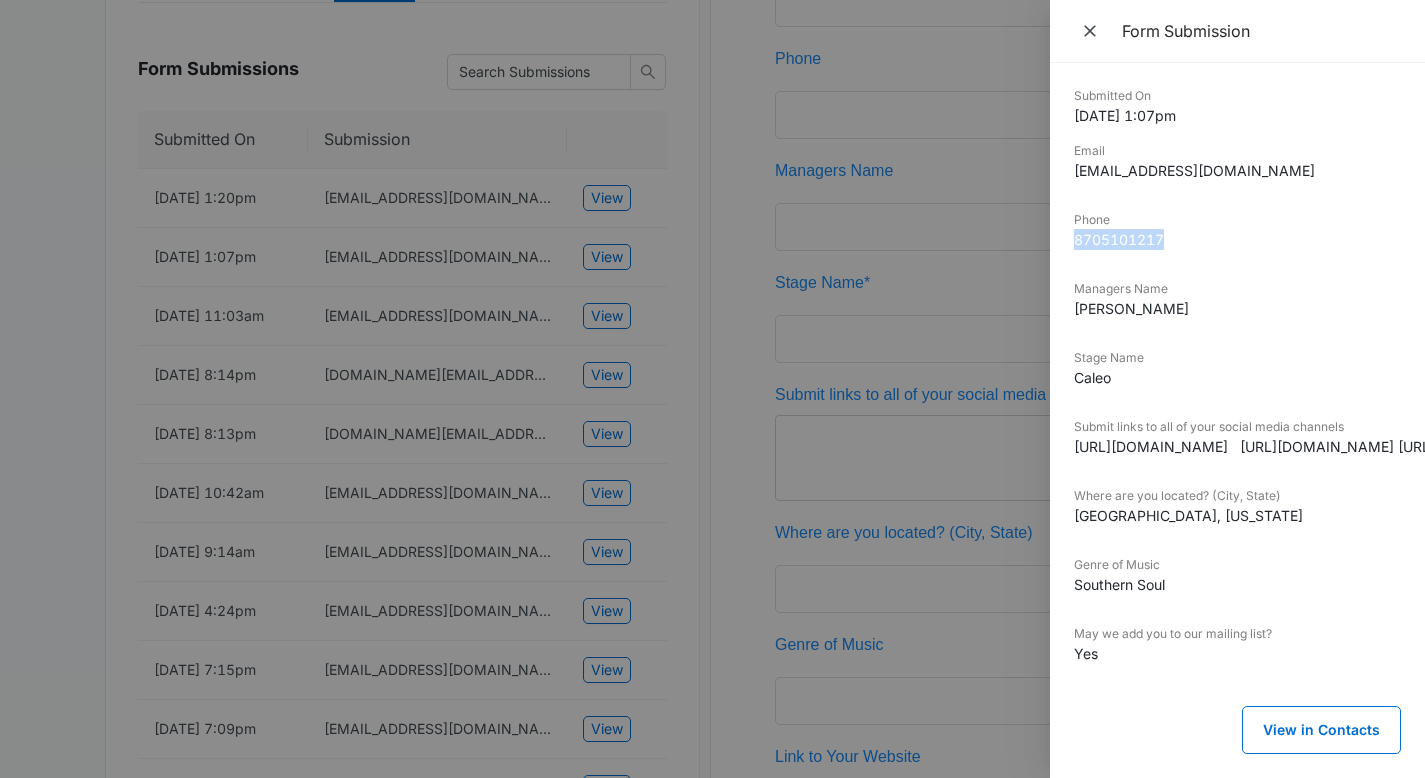 drag, startPoint x: 1188, startPoint y: 309, endPoint x: 1073, endPoint y: 311, distance: 115.01739 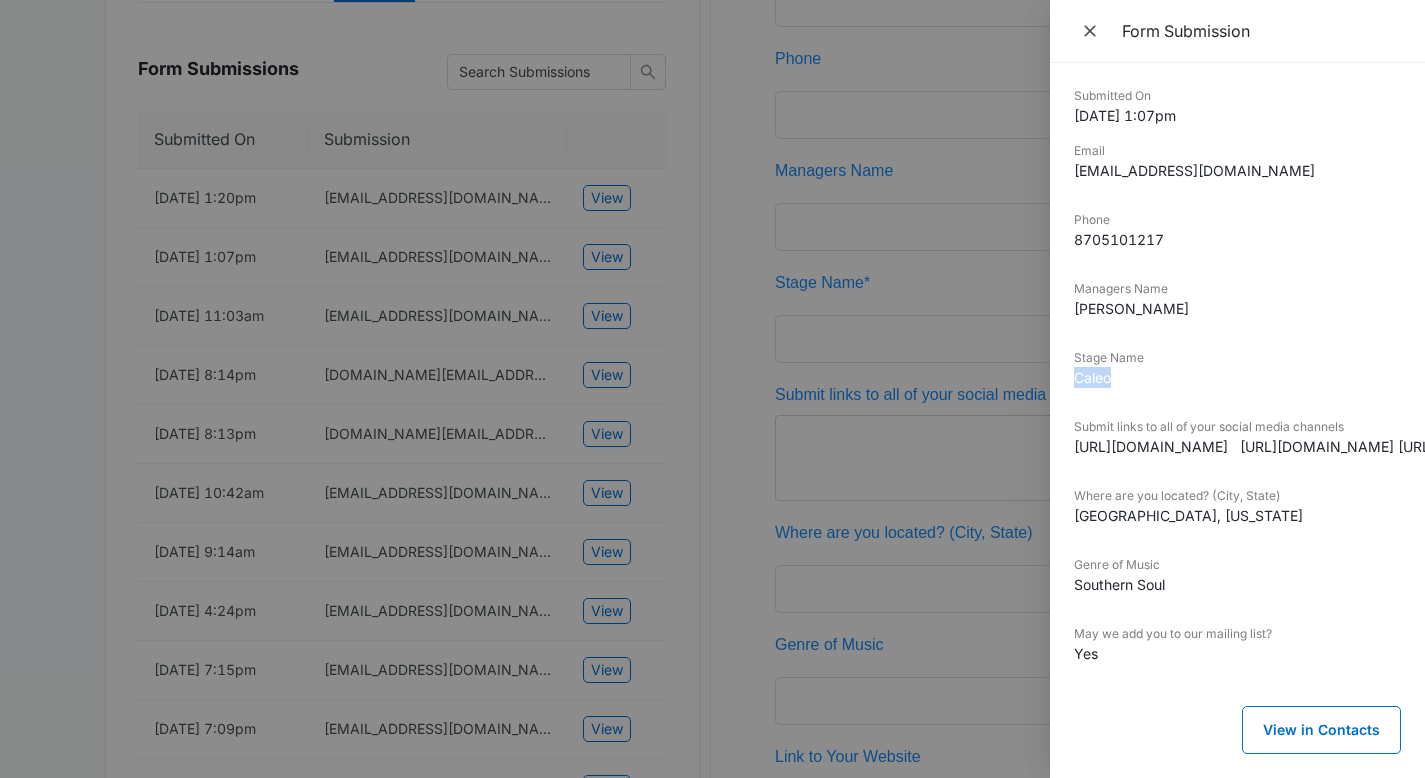 drag, startPoint x: 1119, startPoint y: 371, endPoint x: 1075, endPoint y: 371, distance: 44 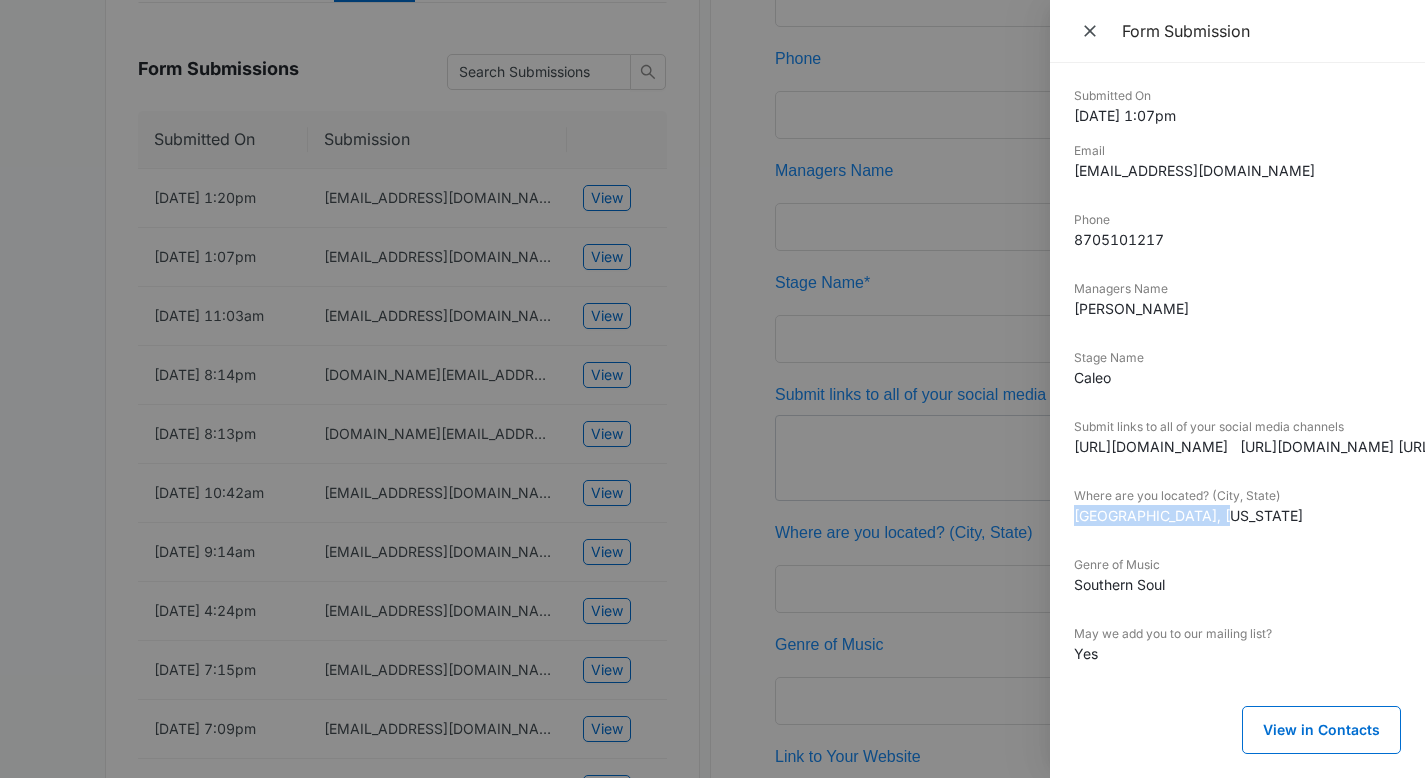 drag, startPoint x: 1210, startPoint y: 515, endPoint x: 1074, endPoint y: 512, distance: 136.03308 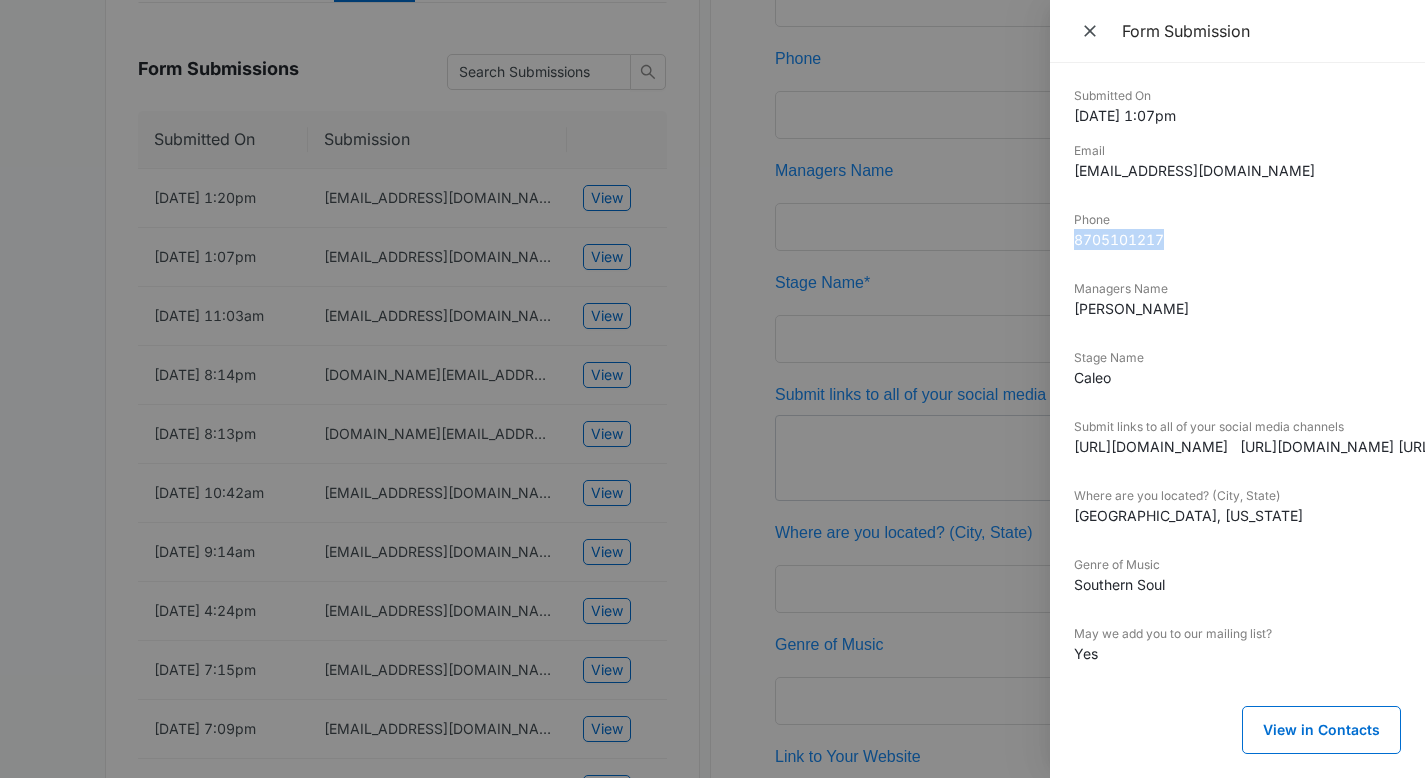 drag, startPoint x: 1151, startPoint y: 230, endPoint x: 1175, endPoint y: 240, distance: 26 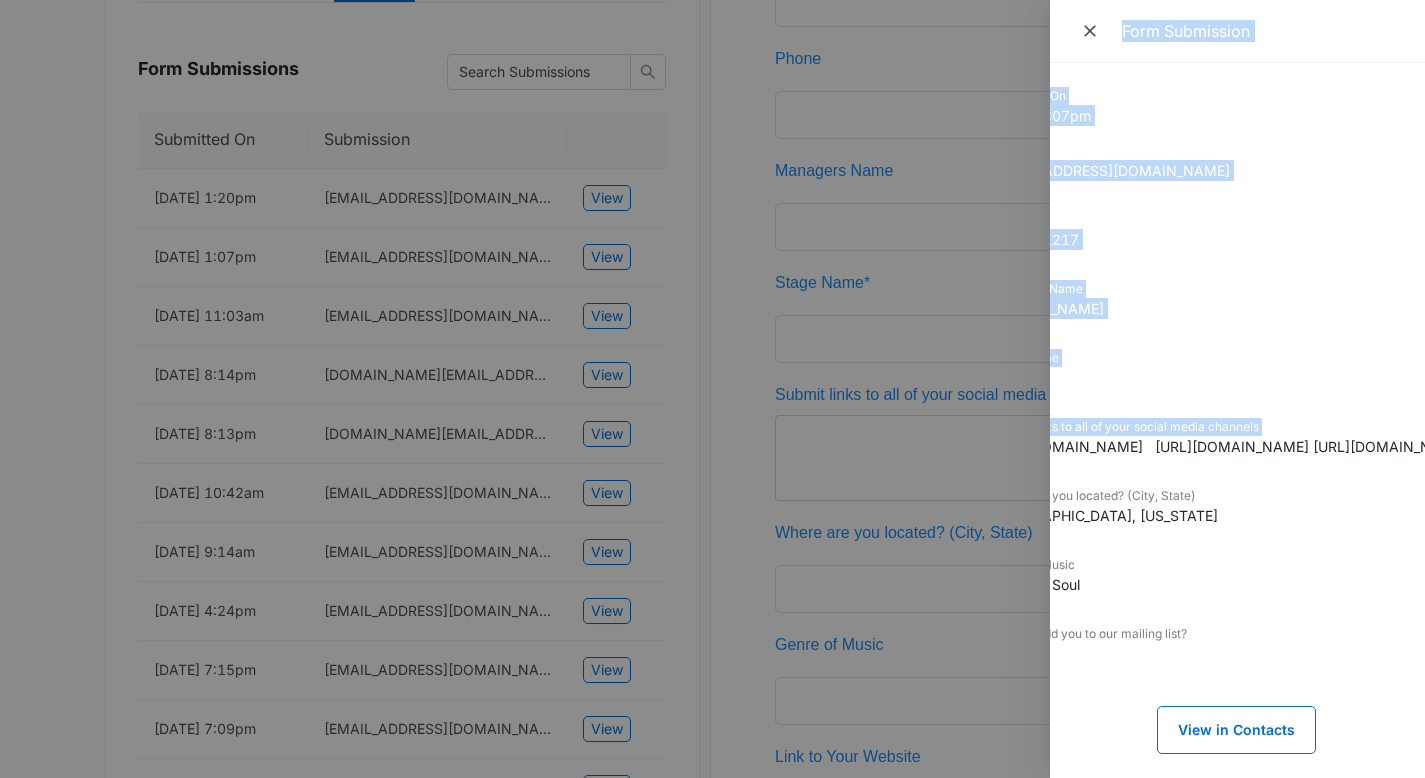 scroll, scrollTop: 0, scrollLeft: 0, axis: both 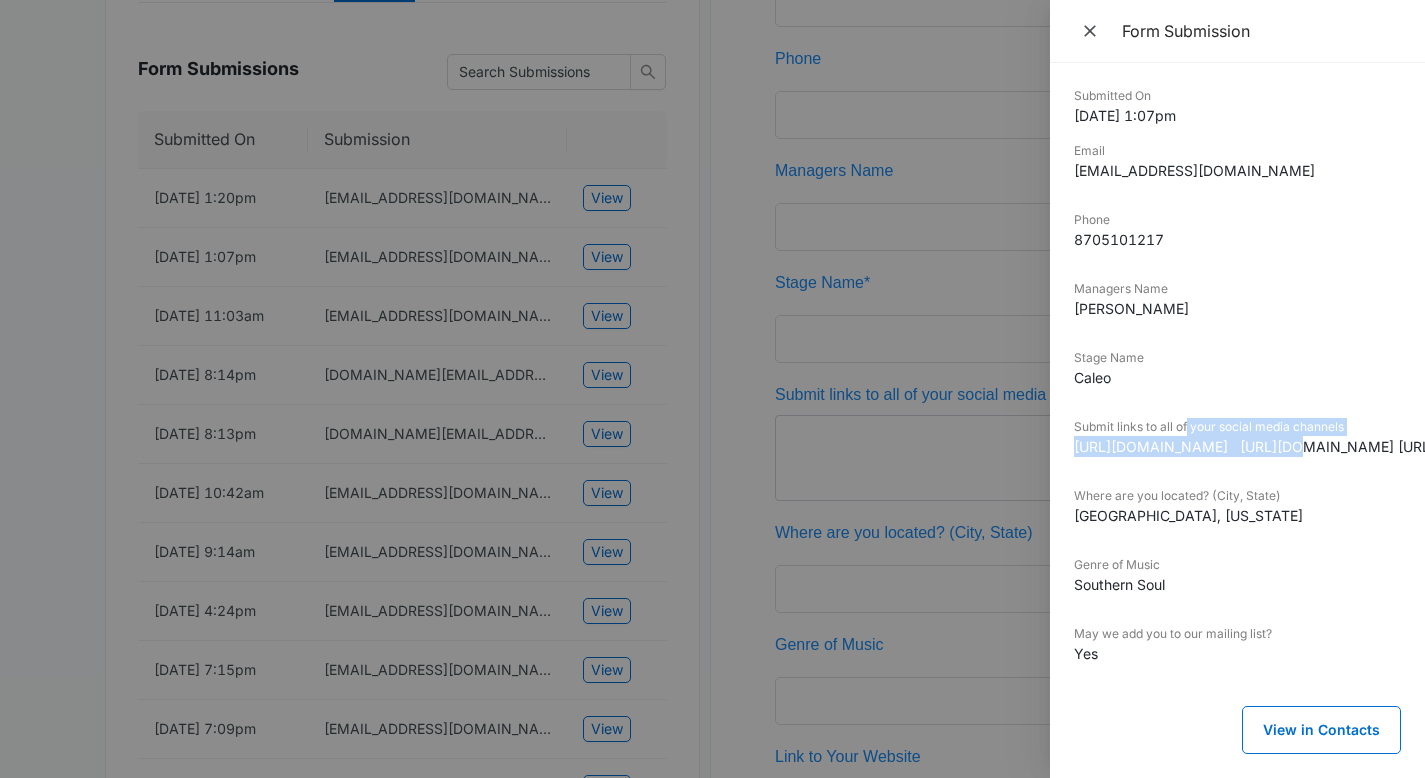 drag, startPoint x: 1074, startPoint y: 444, endPoint x: 1289, endPoint y: 446, distance: 215.00931 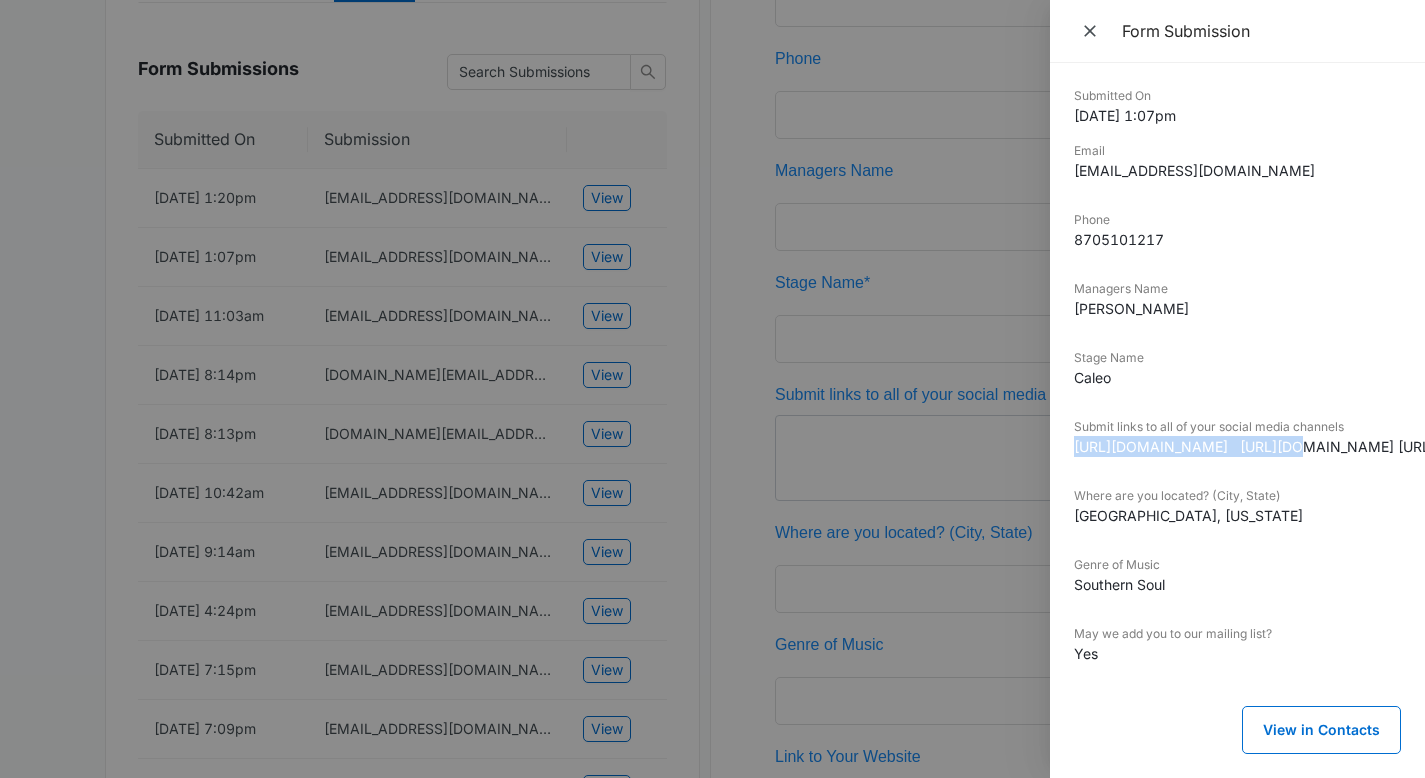 drag, startPoint x: 1289, startPoint y: 449, endPoint x: 1074, endPoint y: 451, distance: 215.00931 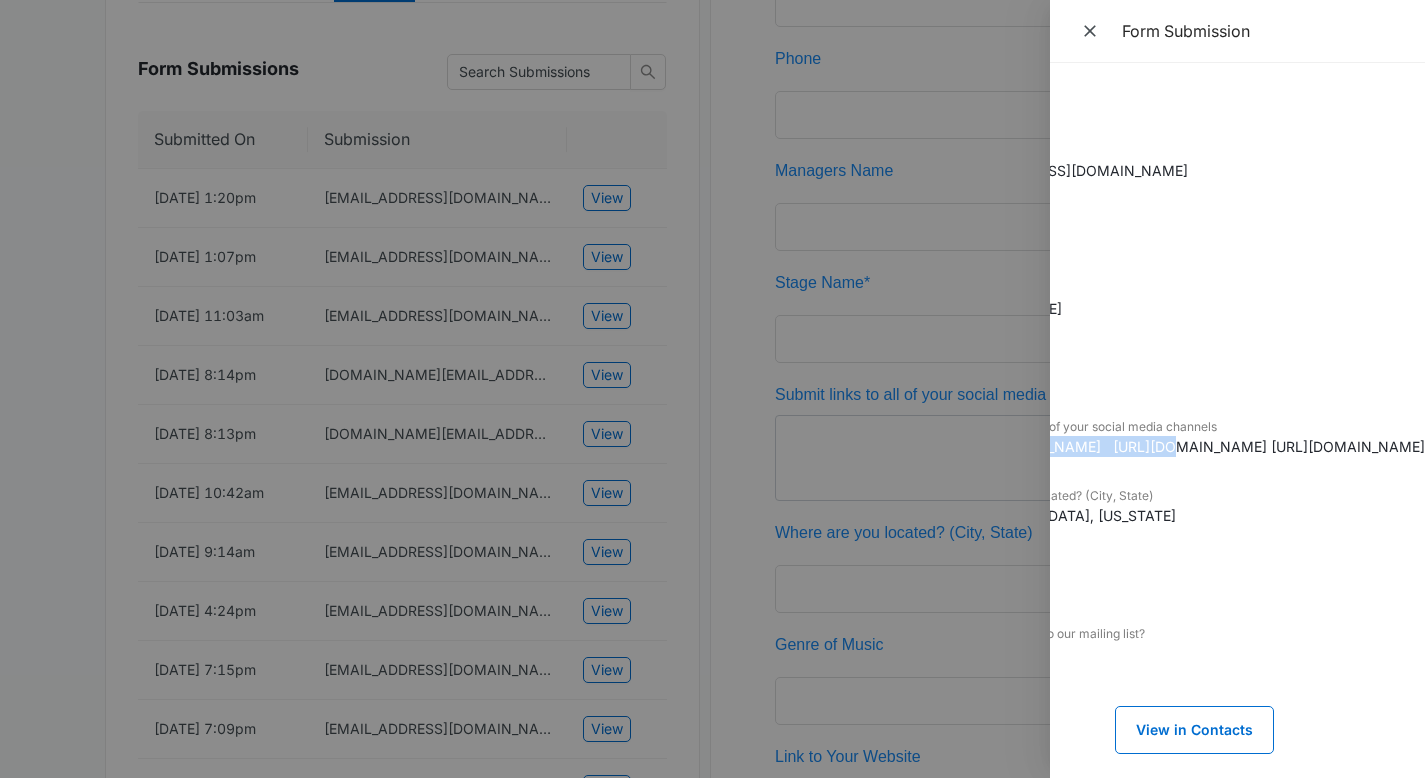 scroll, scrollTop: 0, scrollLeft: 142, axis: horizontal 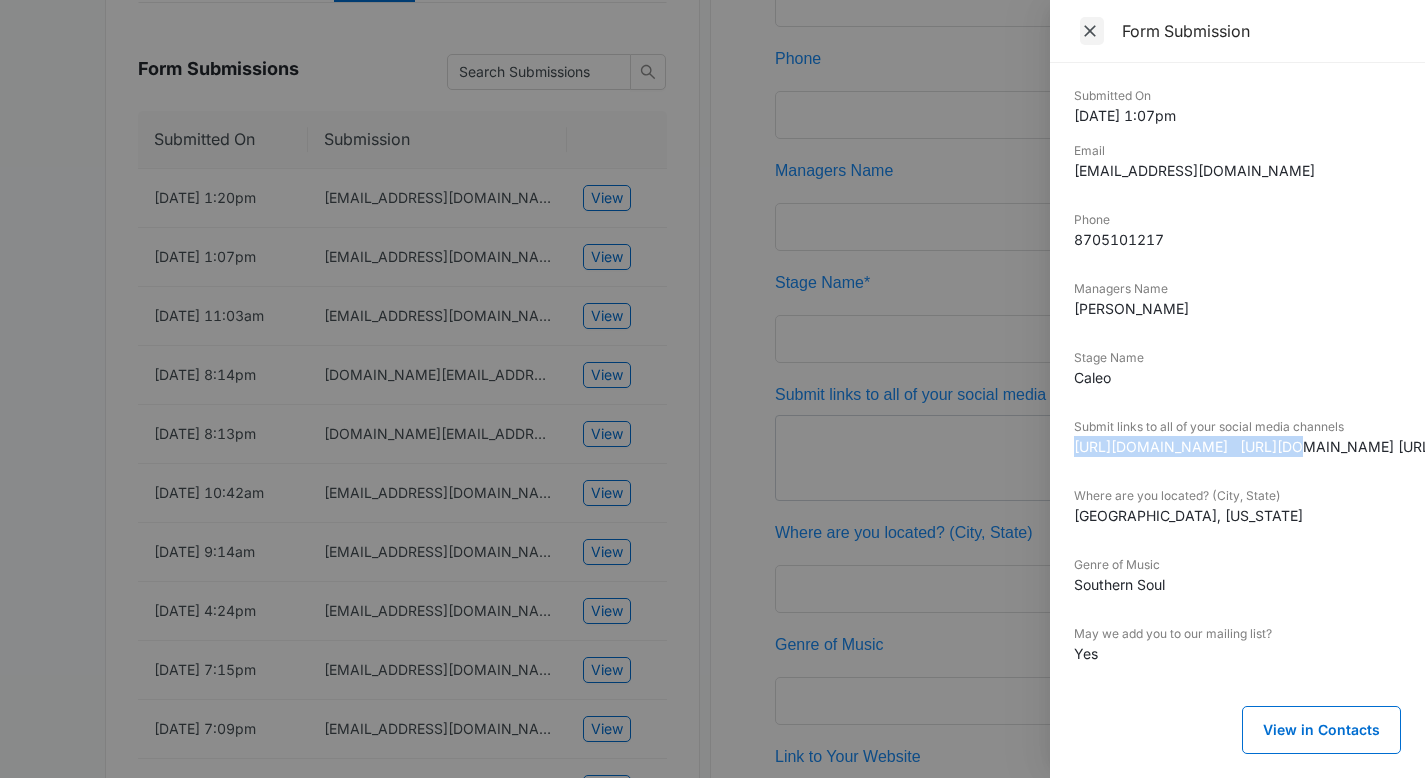 click 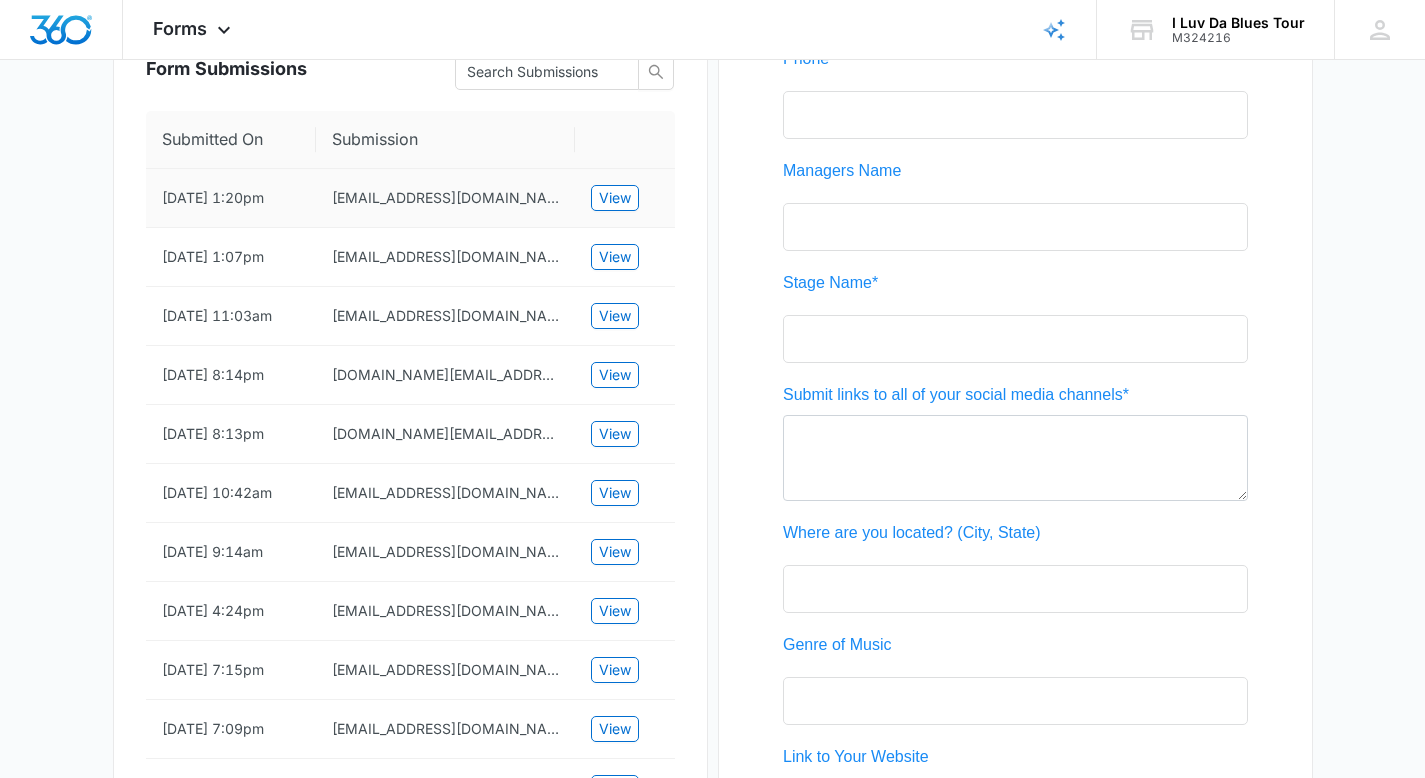 drag, startPoint x: 163, startPoint y: 196, endPoint x: 290, endPoint y: 196, distance: 127 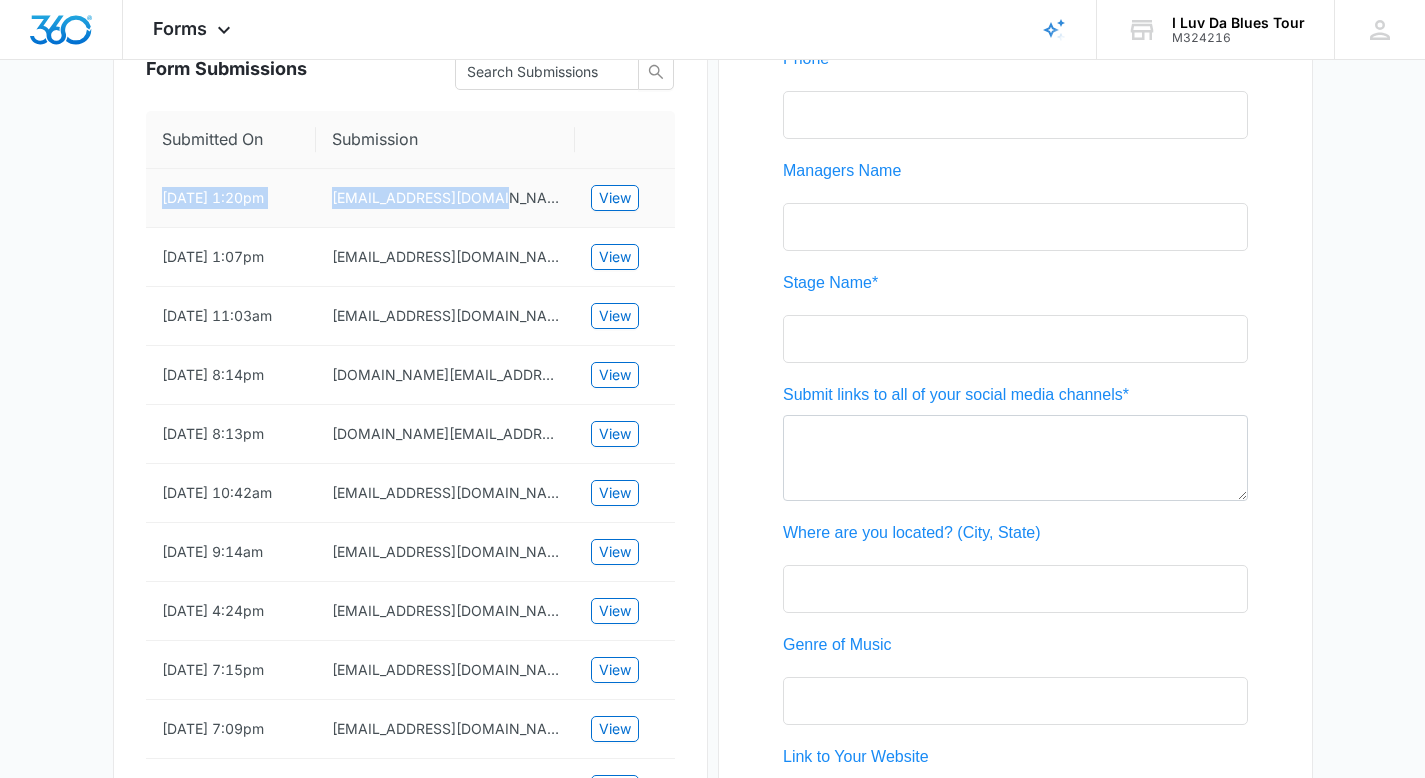 drag, startPoint x: 505, startPoint y: 200, endPoint x: 164, endPoint y: 199, distance: 341.00146 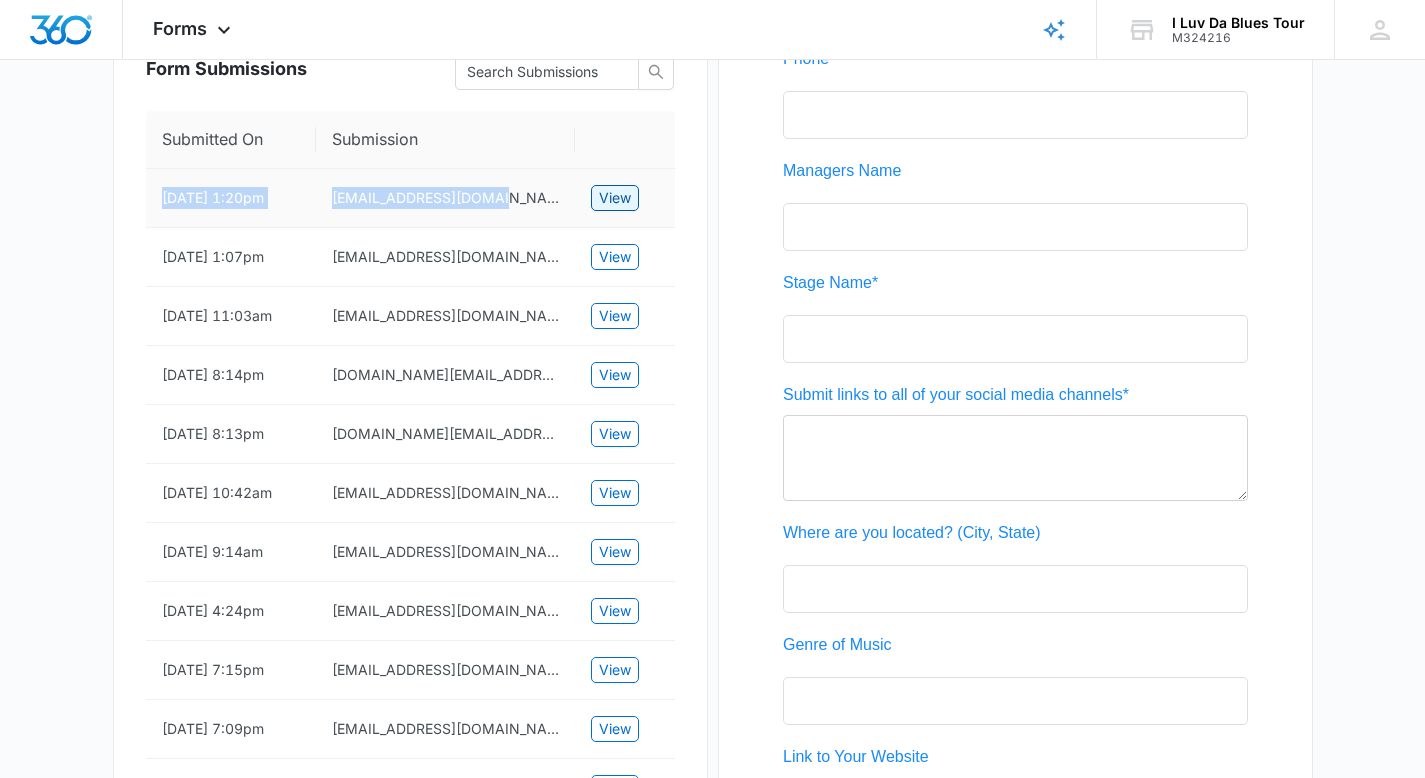 click on "View" at bounding box center (615, 198) 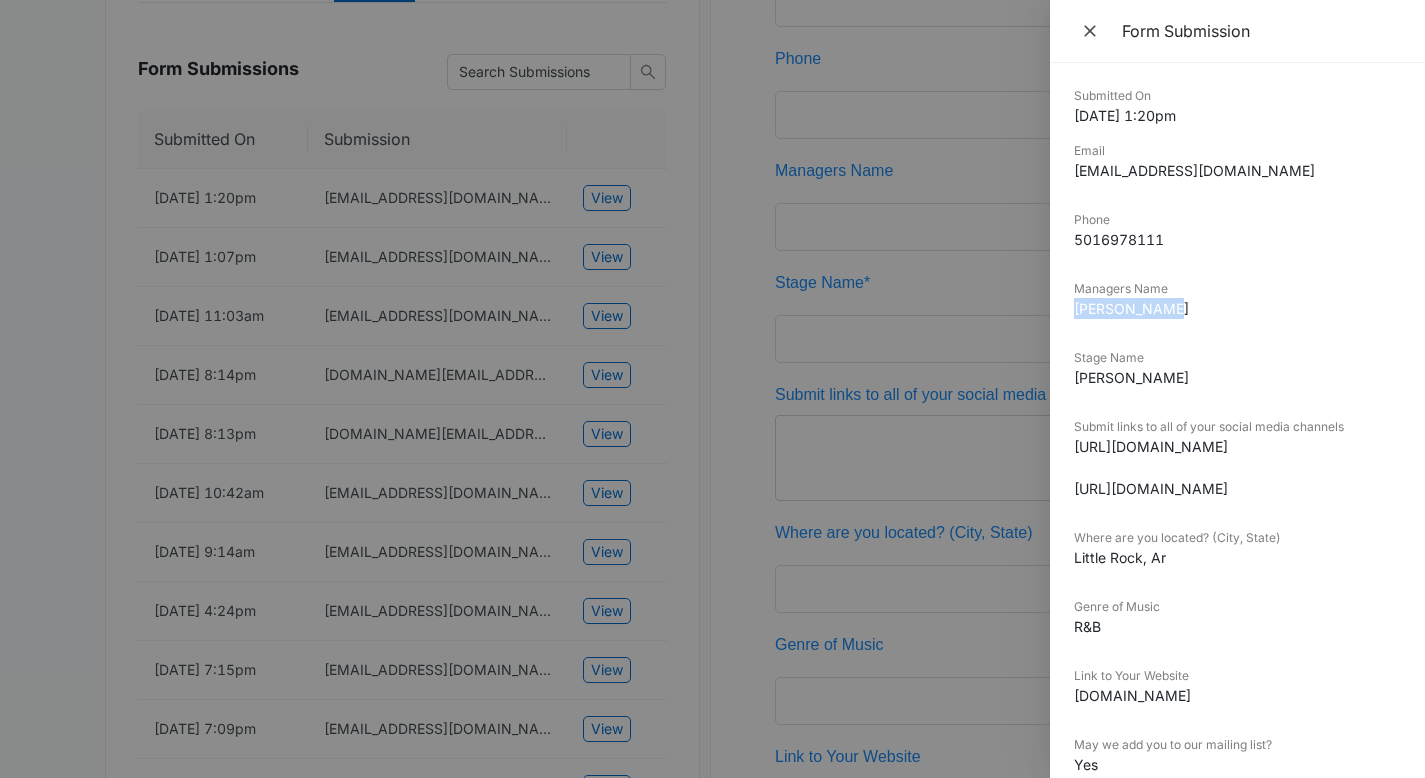 drag, startPoint x: 1075, startPoint y: 307, endPoint x: 1167, endPoint y: 307, distance: 92 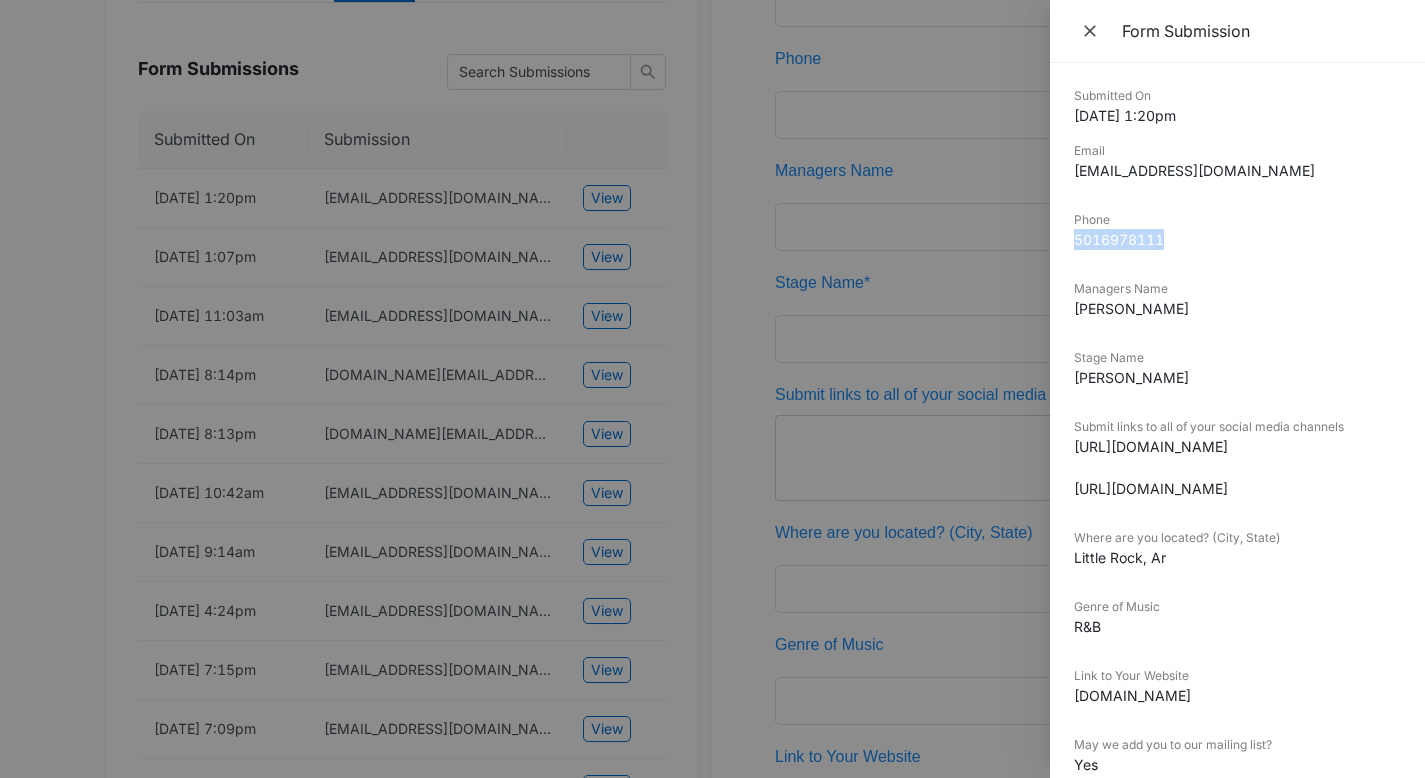 drag, startPoint x: 1168, startPoint y: 234, endPoint x: 1075, endPoint y: 236, distance: 93.0215 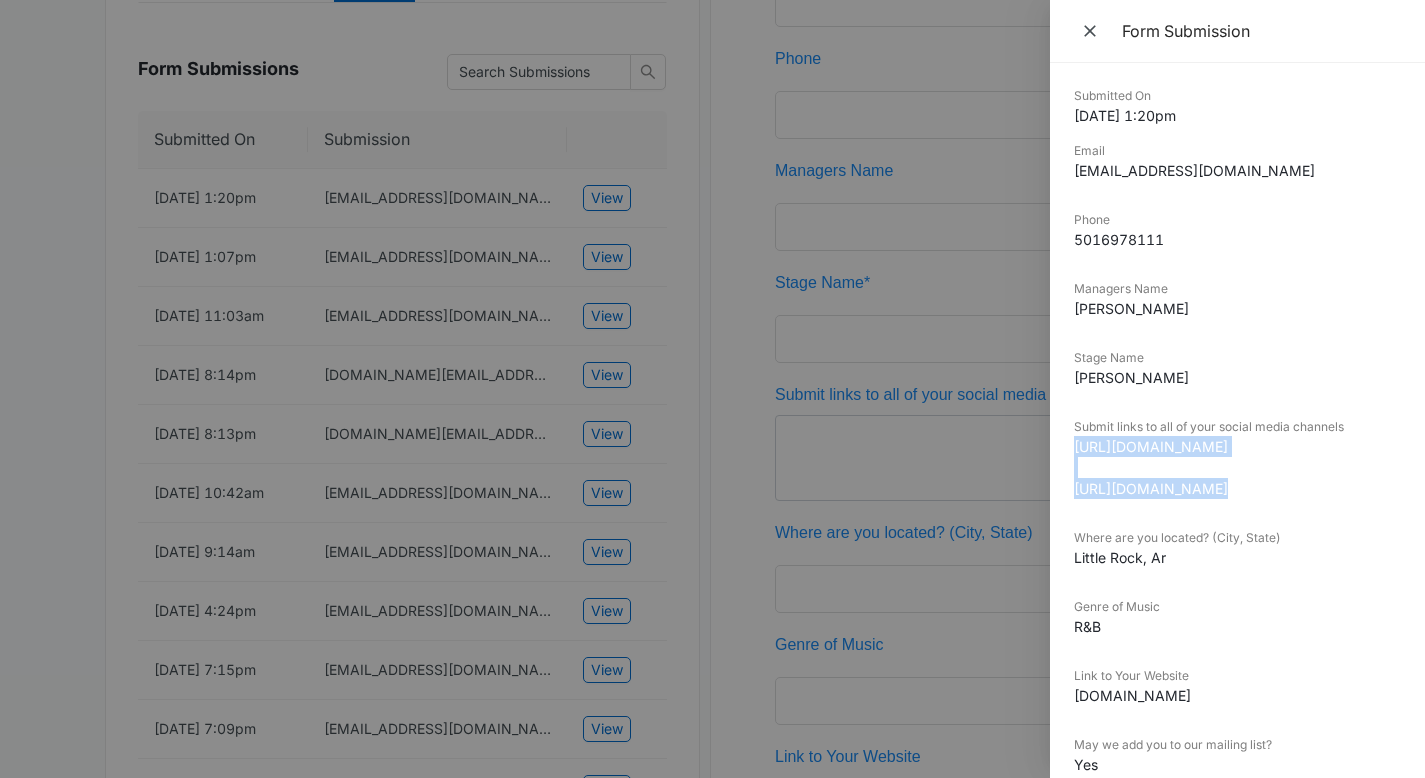 drag, startPoint x: 1073, startPoint y: 441, endPoint x: 1352, endPoint y: 438, distance: 279.01614 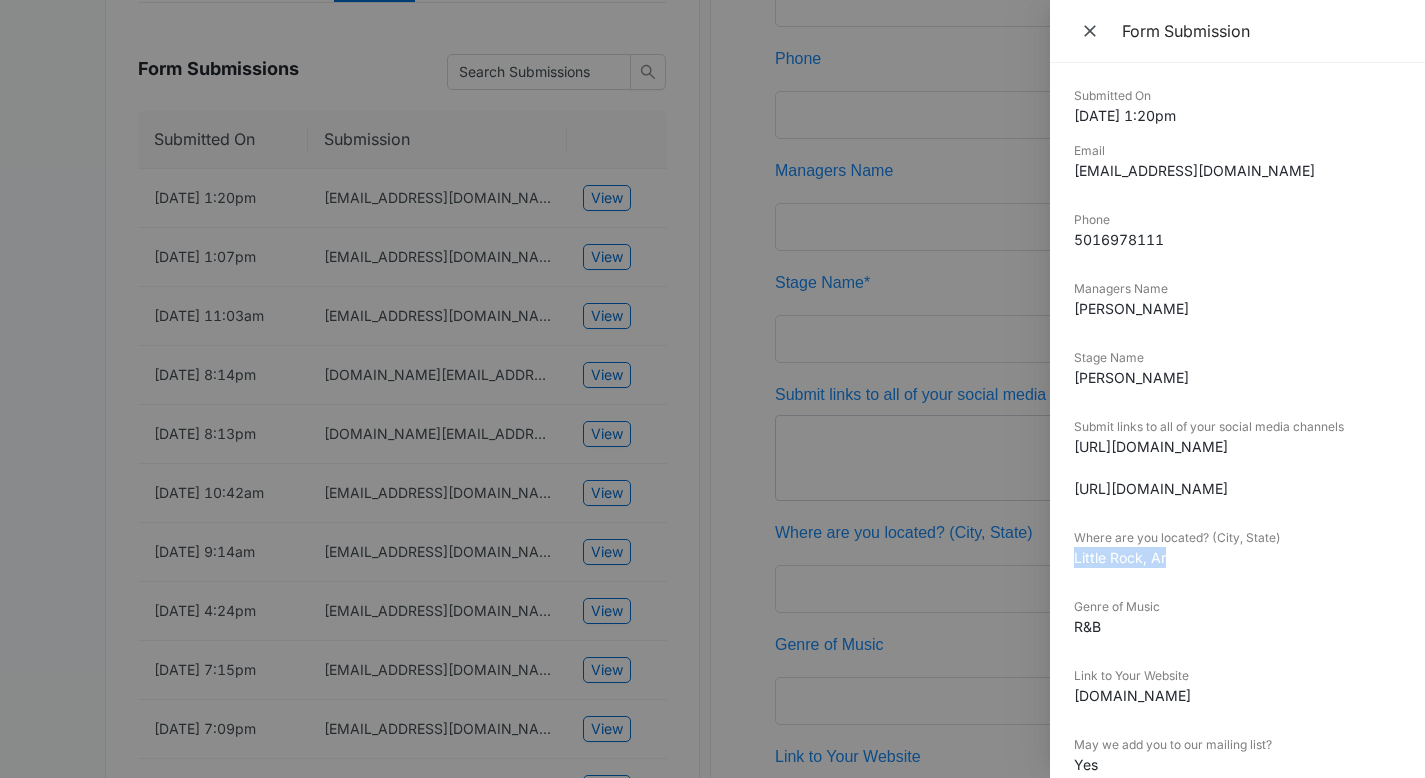 drag, startPoint x: 1076, startPoint y: 557, endPoint x: 1168, endPoint y: 557, distance: 92 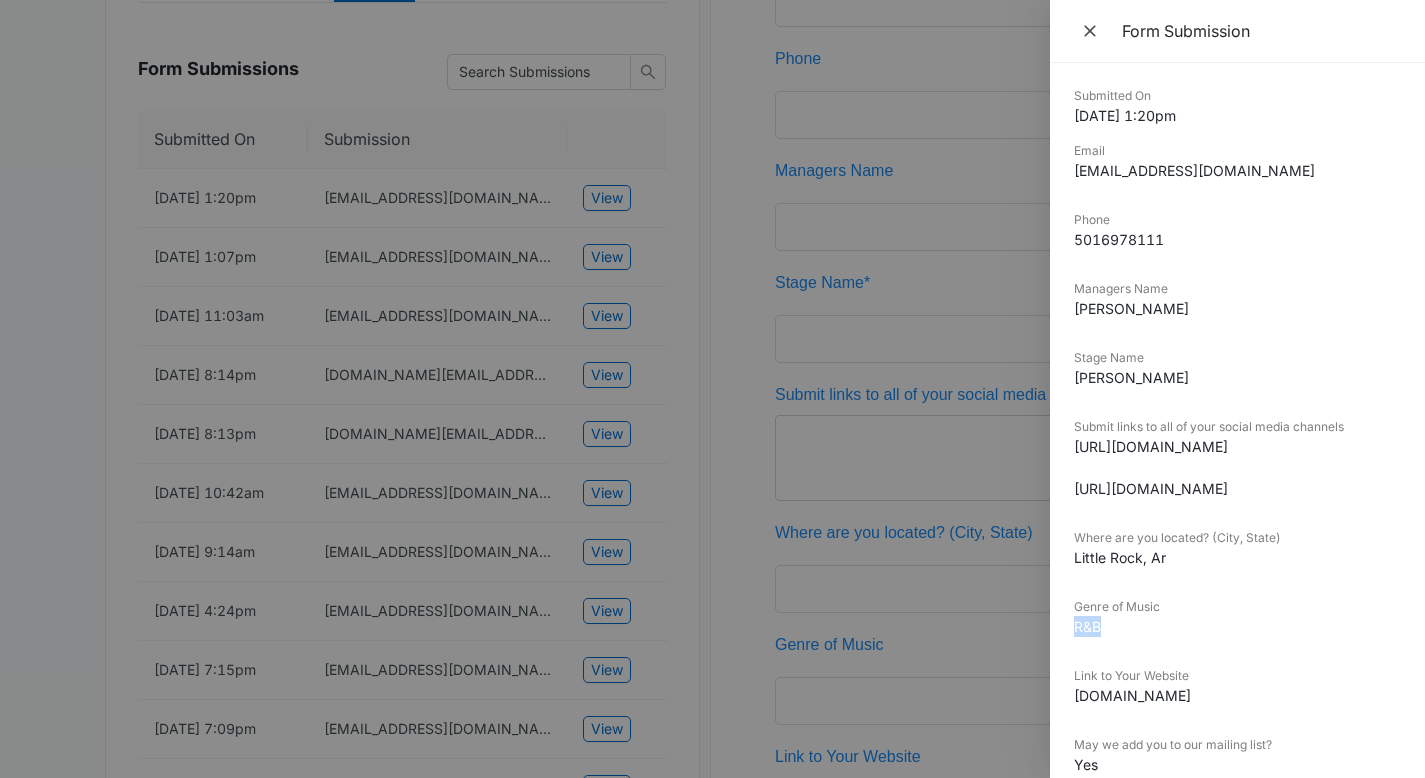 drag, startPoint x: 1114, startPoint y: 624, endPoint x: 1074, endPoint y: 622, distance: 40.04997 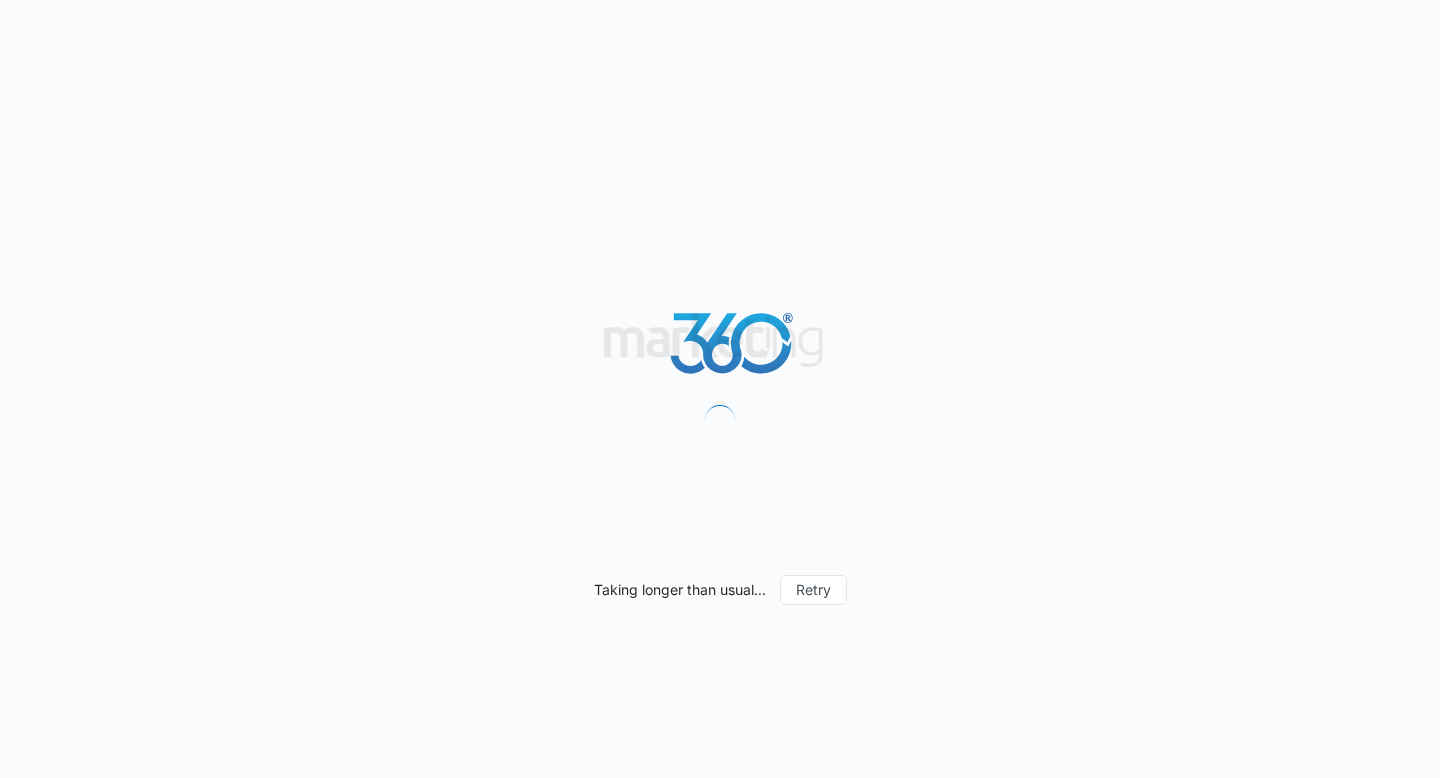 scroll, scrollTop: 0, scrollLeft: 0, axis: both 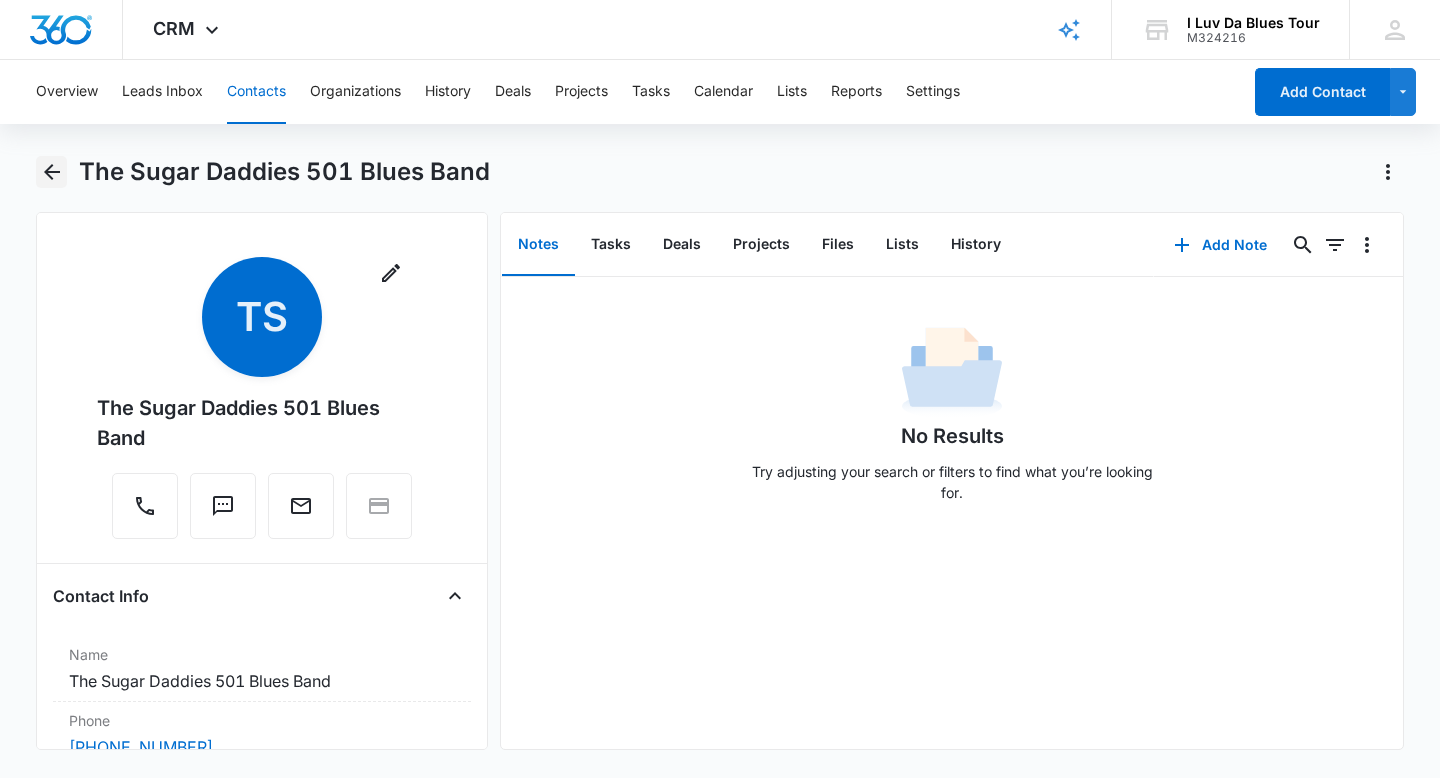 click 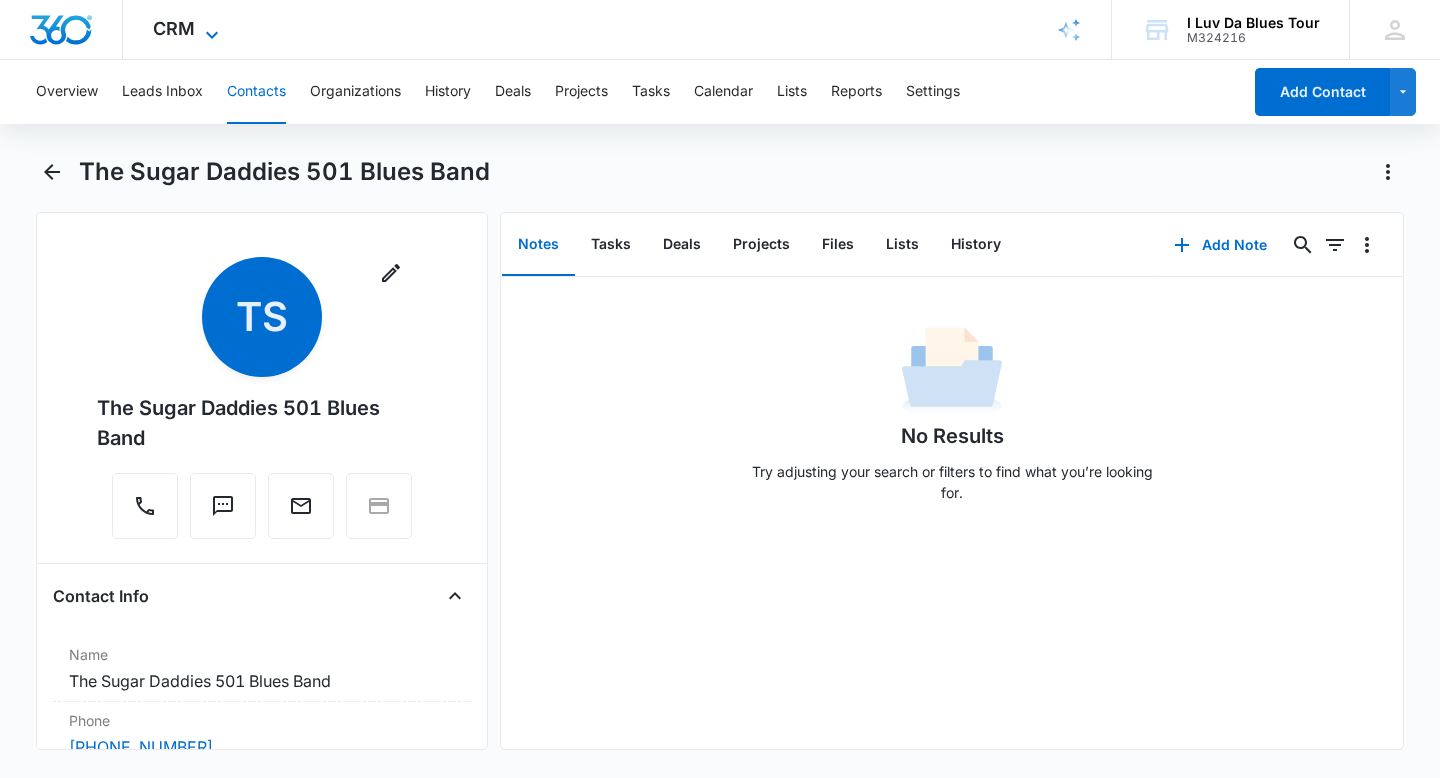 click 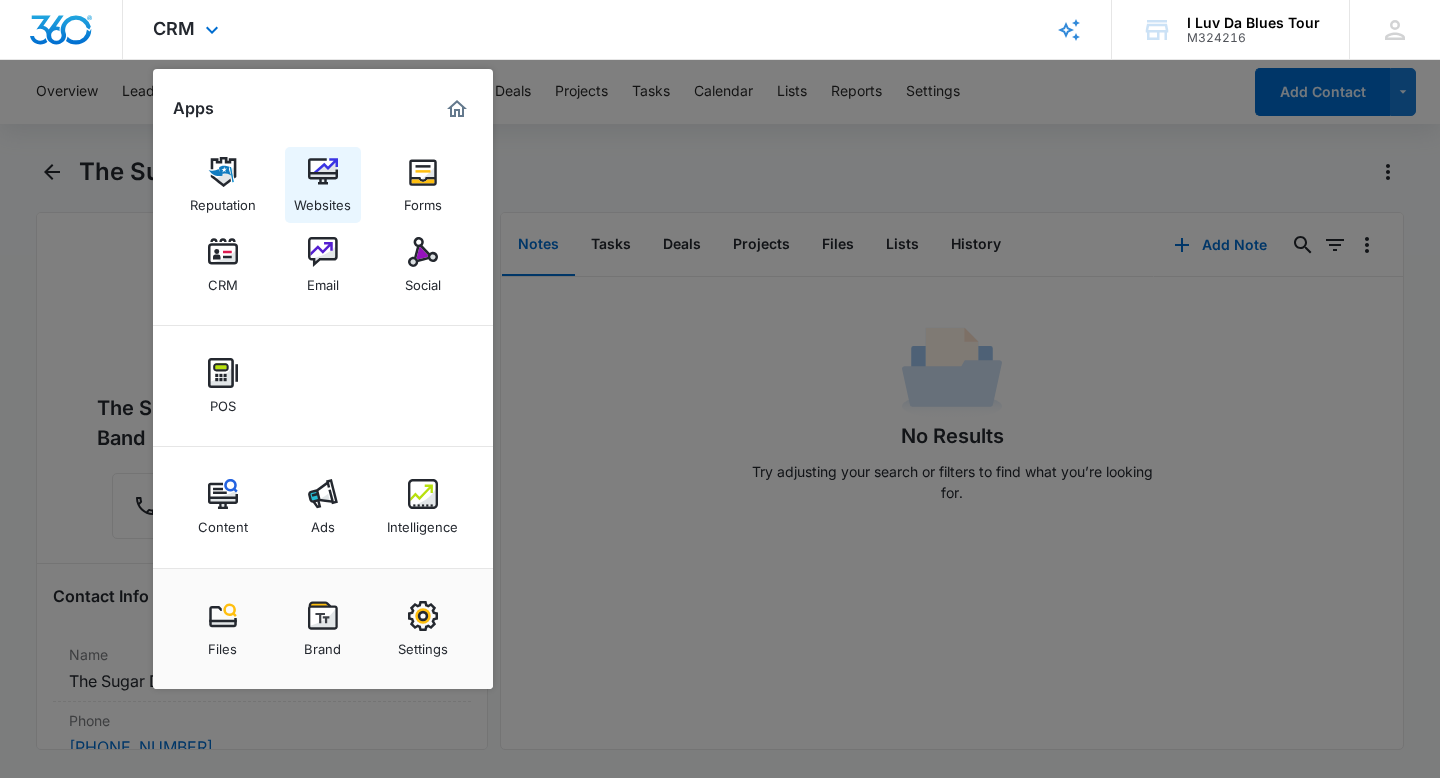 click at bounding box center (323, 172) 